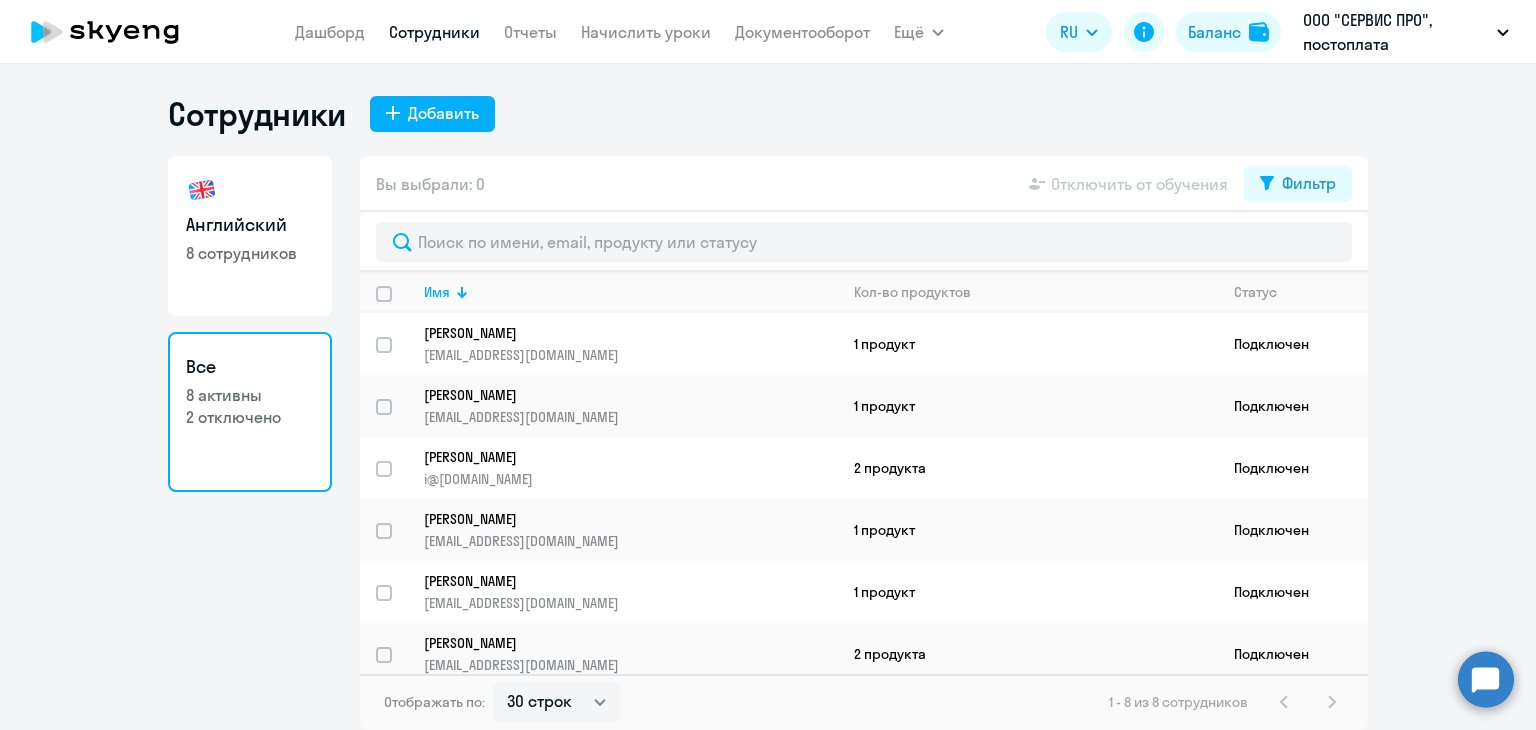 select on "30" 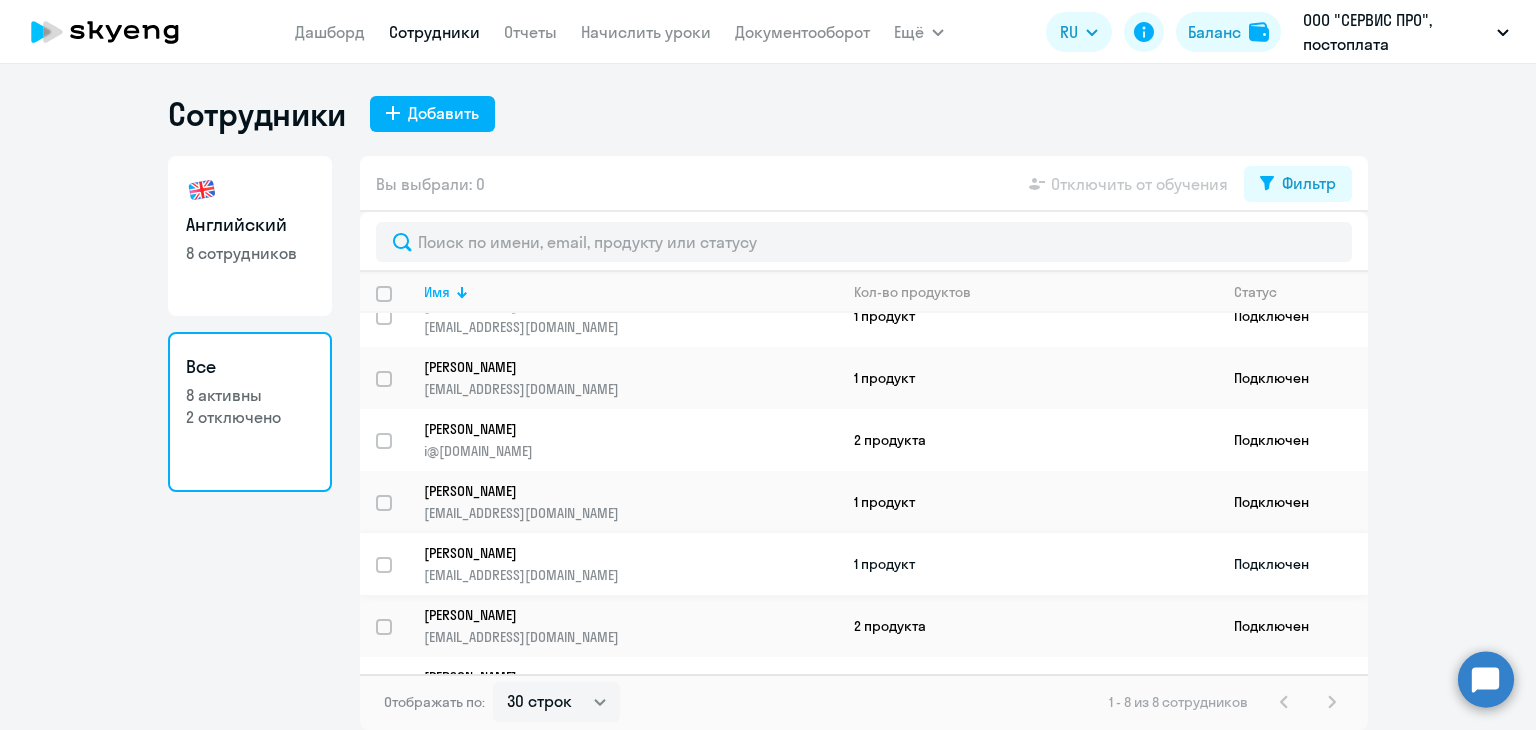 scroll, scrollTop: 0, scrollLeft: 0, axis: both 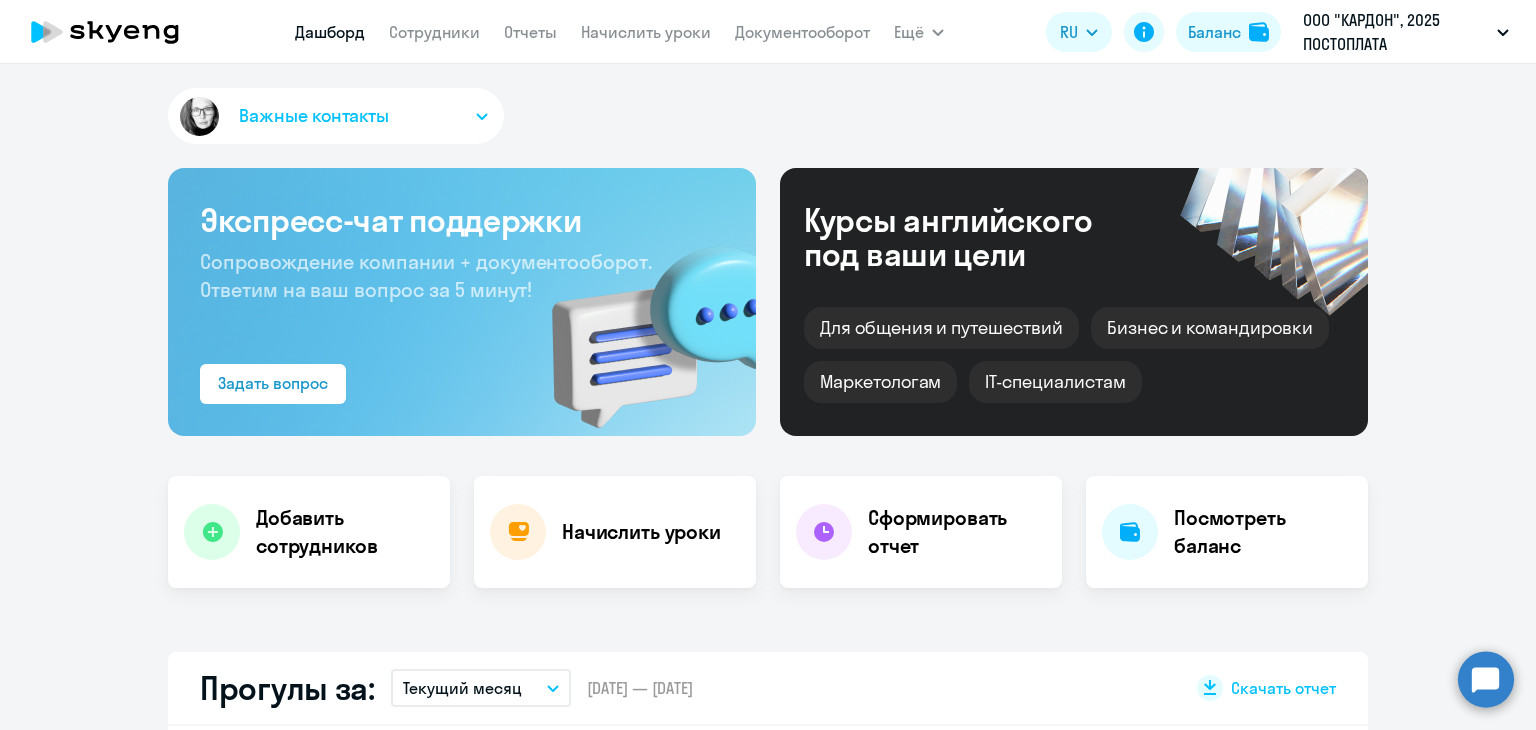 select on "30" 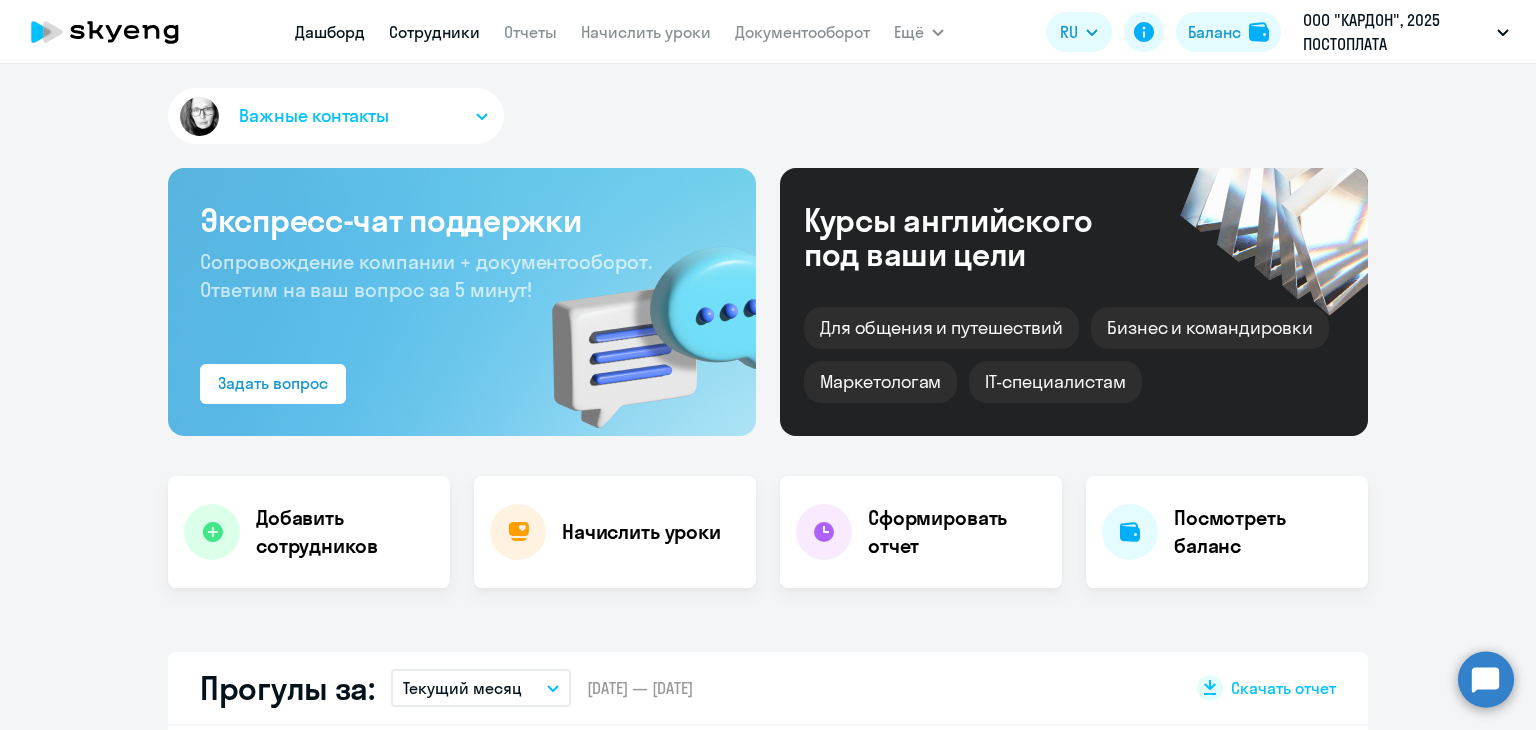 scroll, scrollTop: 0, scrollLeft: 0, axis: both 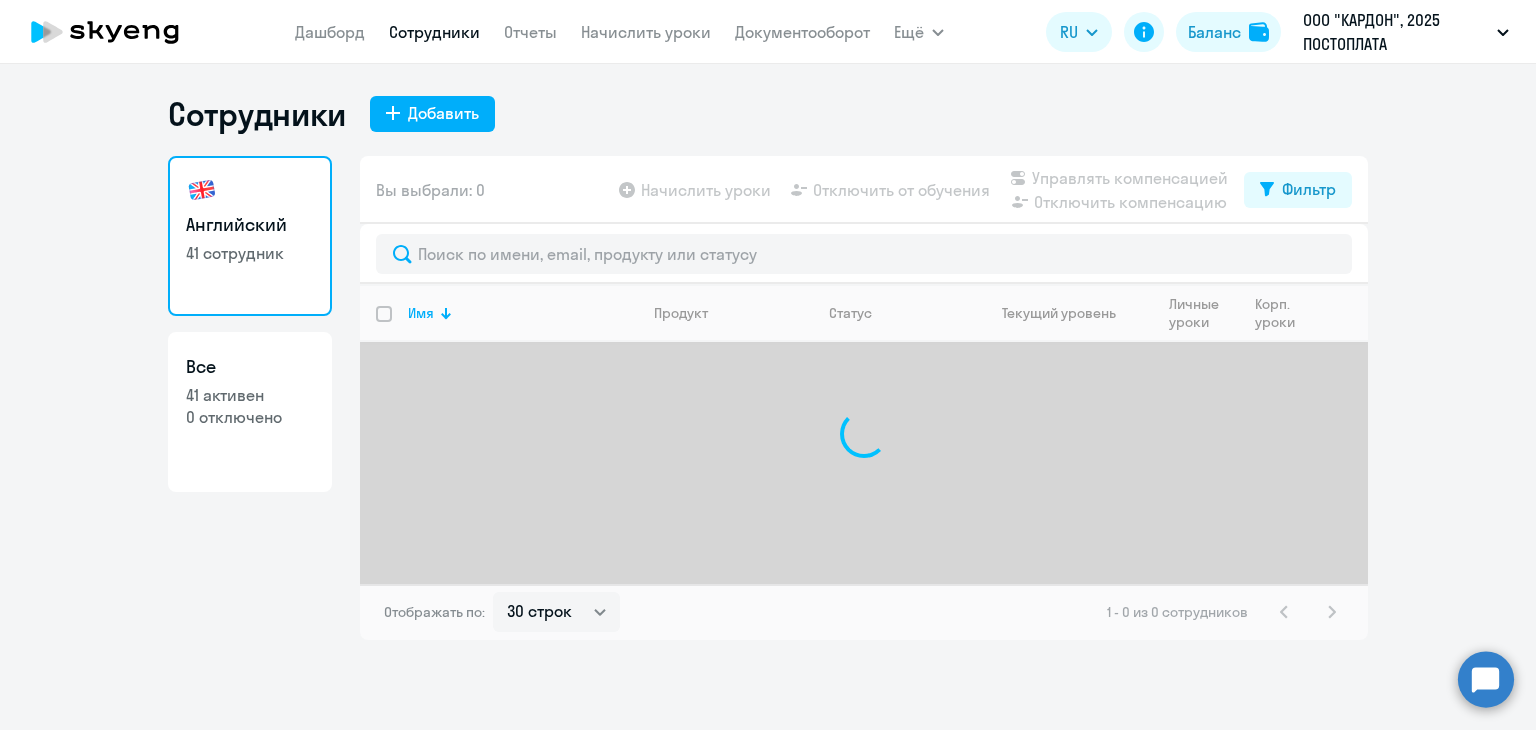 click on "Начислить уроки" at bounding box center (646, 32) 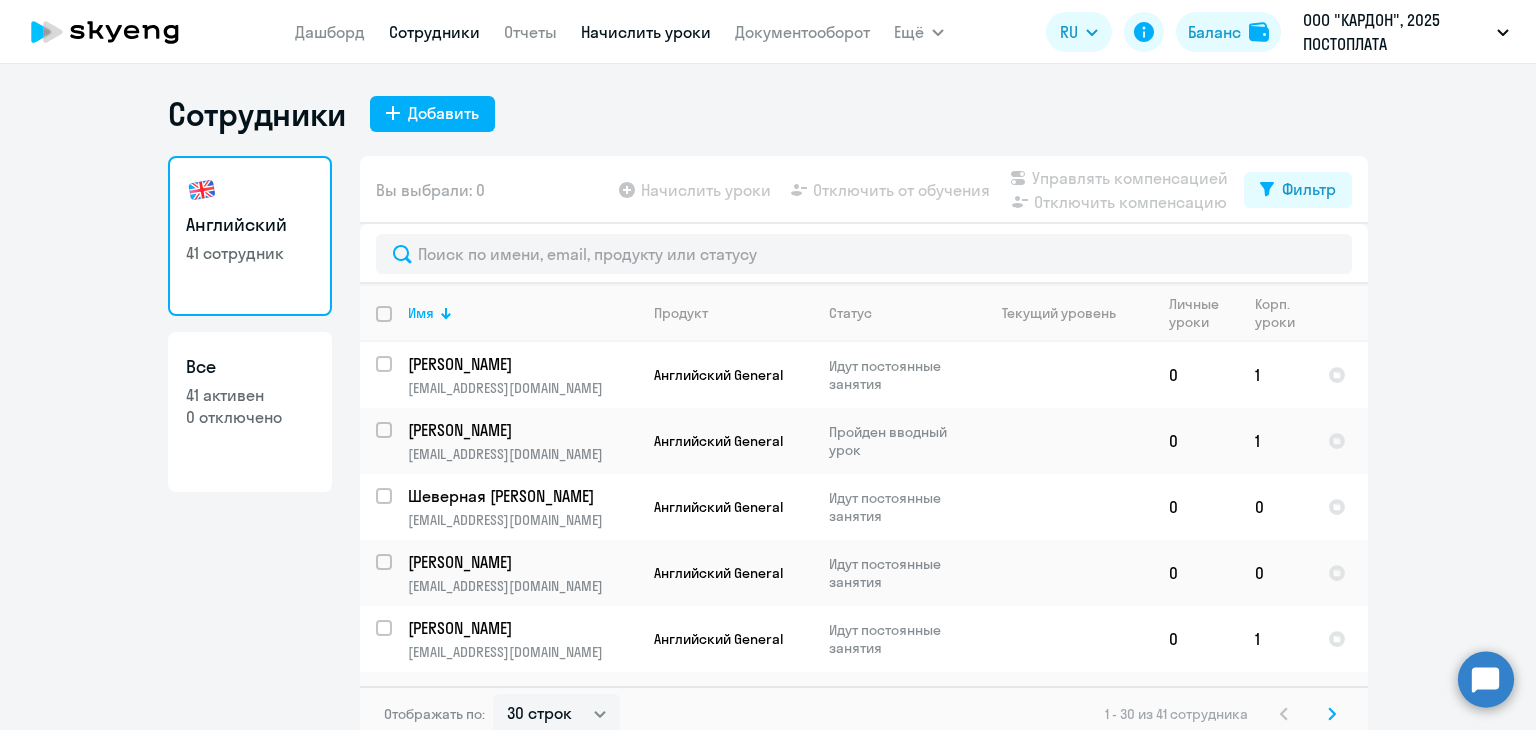 click on "Начислить уроки" at bounding box center (646, 32) 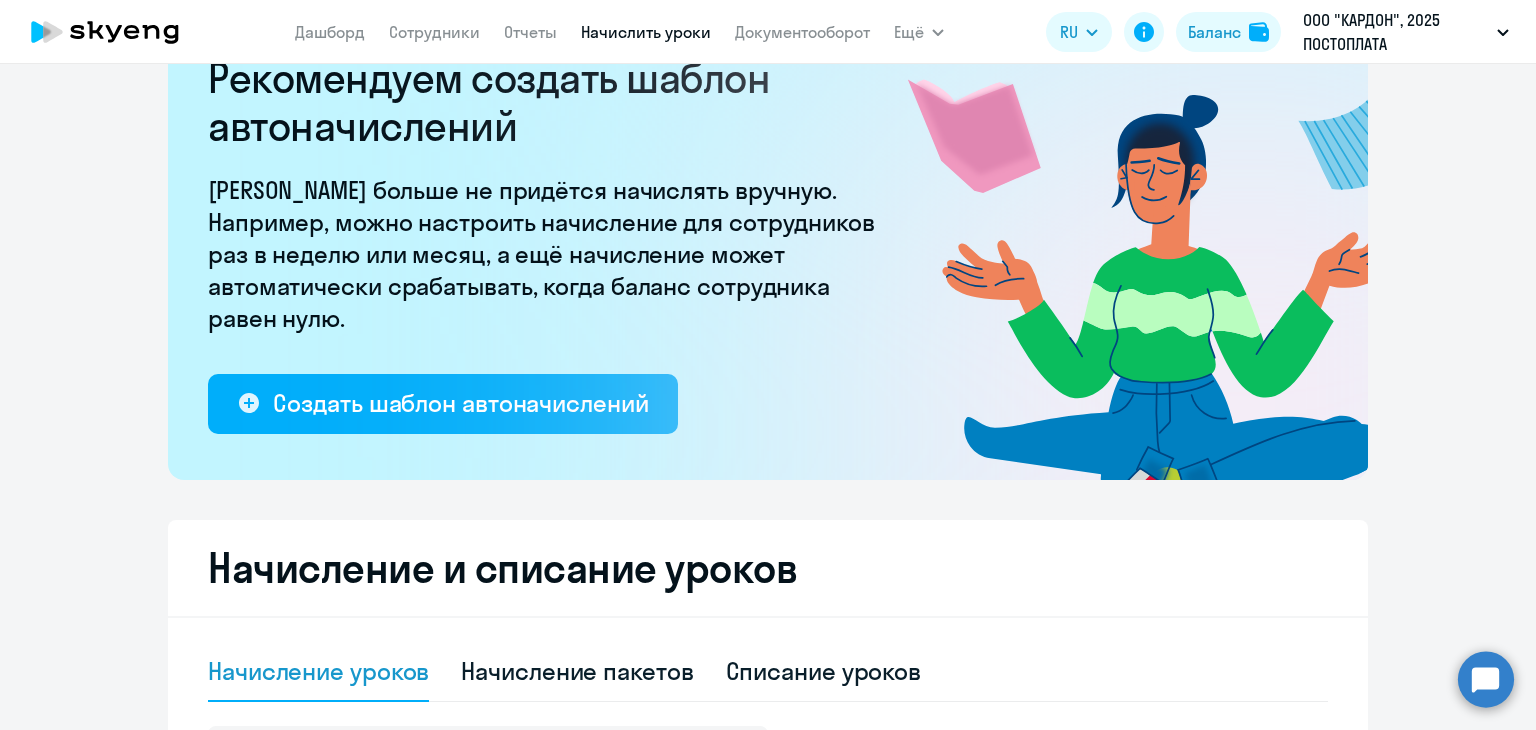 scroll, scrollTop: 1334, scrollLeft: 0, axis: vertical 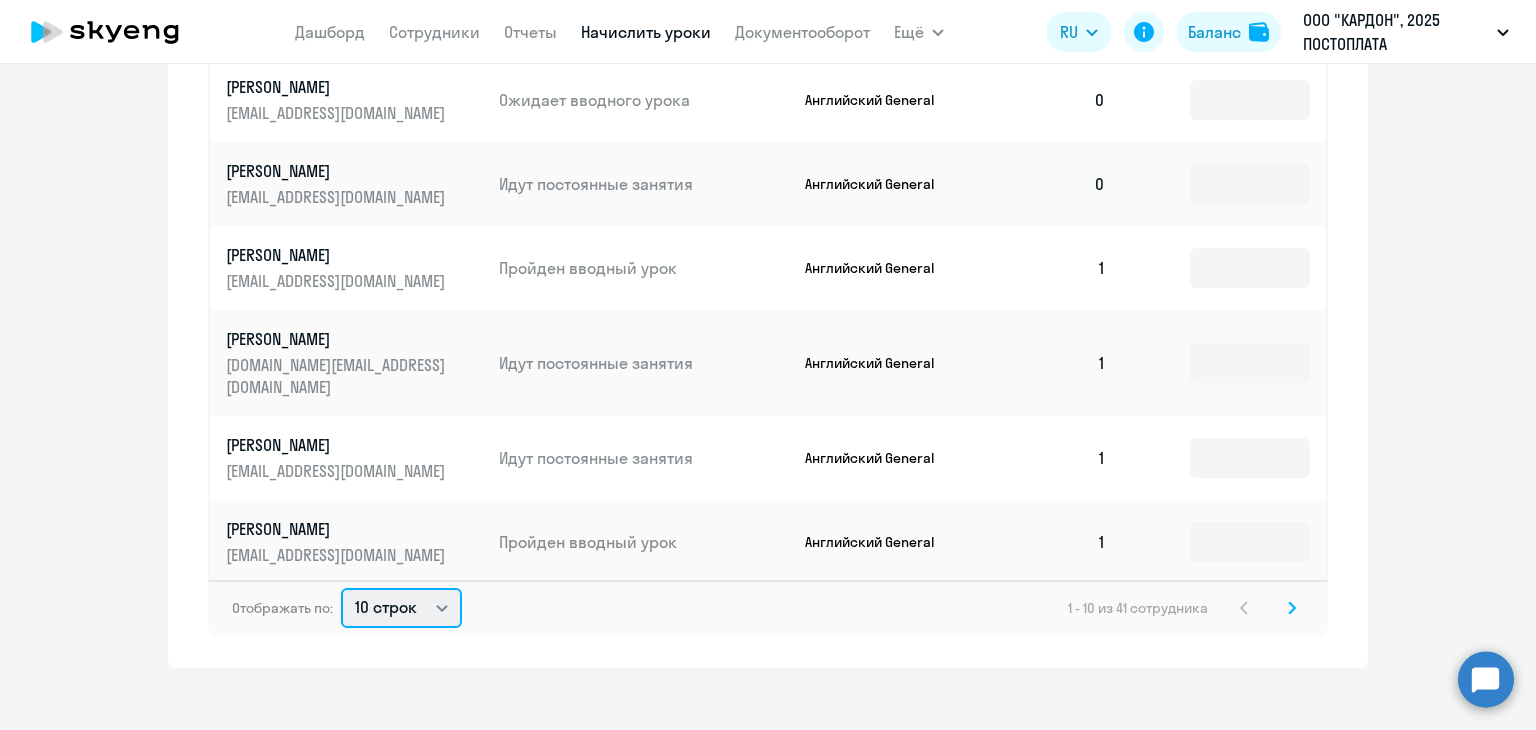 click on "10 строк   30 строк   50 строк" 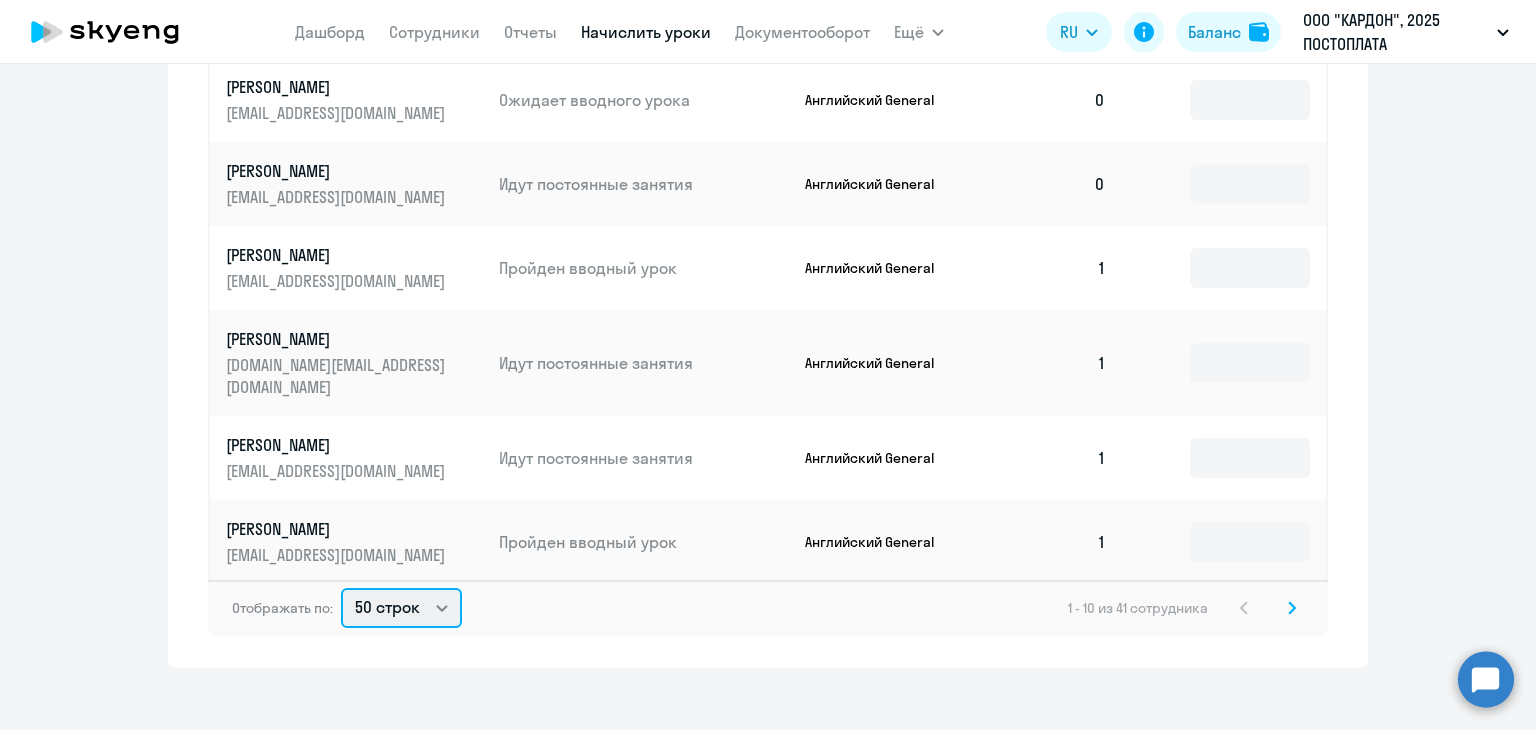 click on "10 строк   30 строк   50 строк" 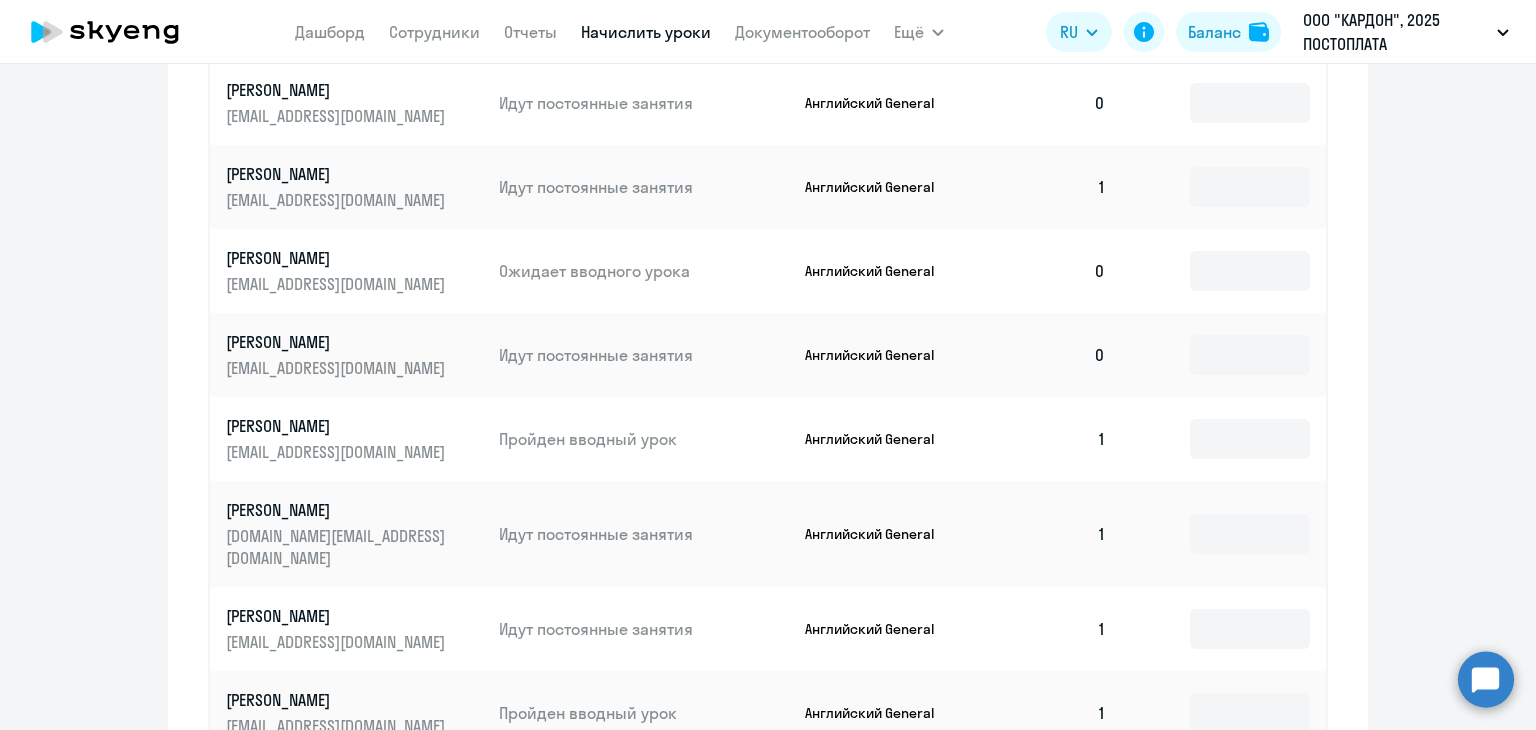 scroll, scrollTop: 1134, scrollLeft: 0, axis: vertical 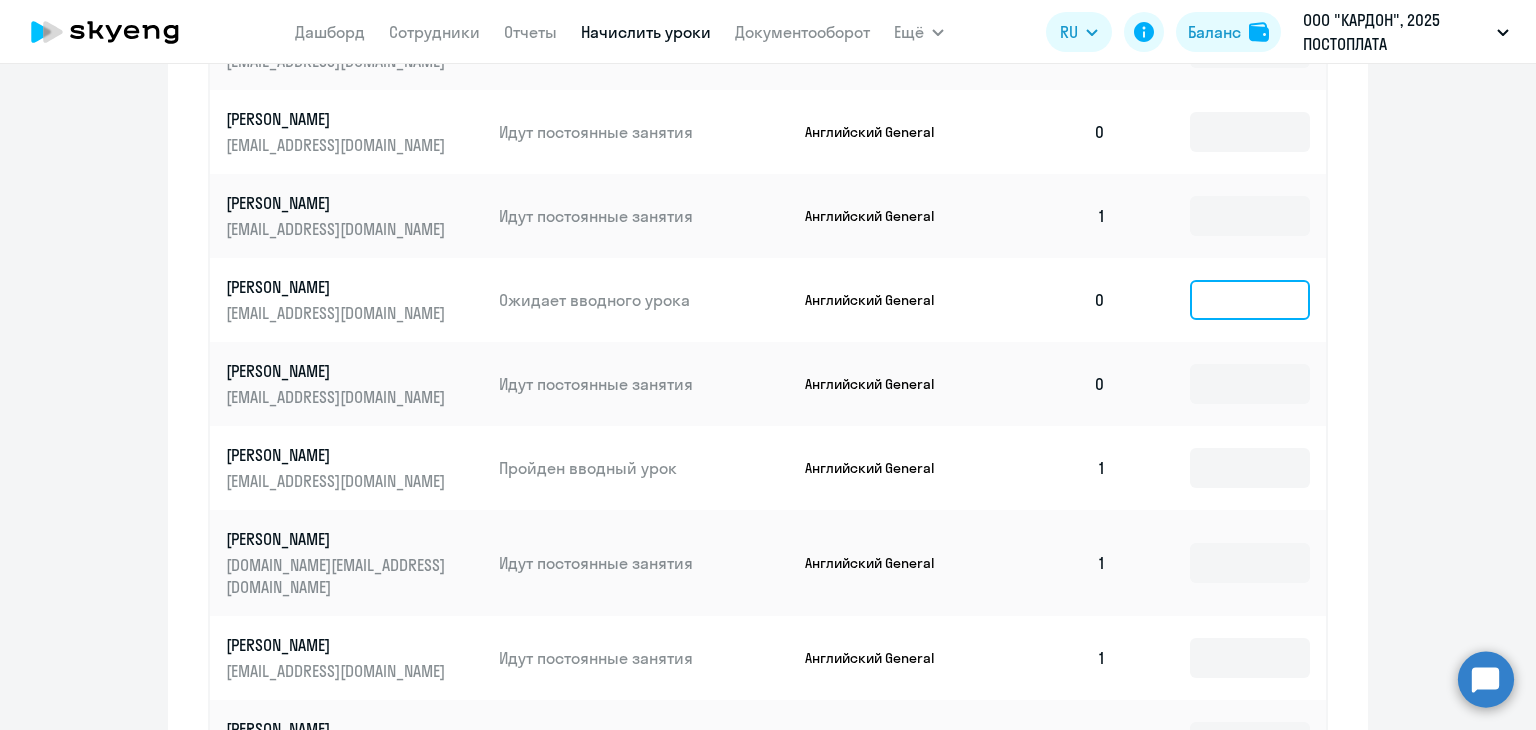 click 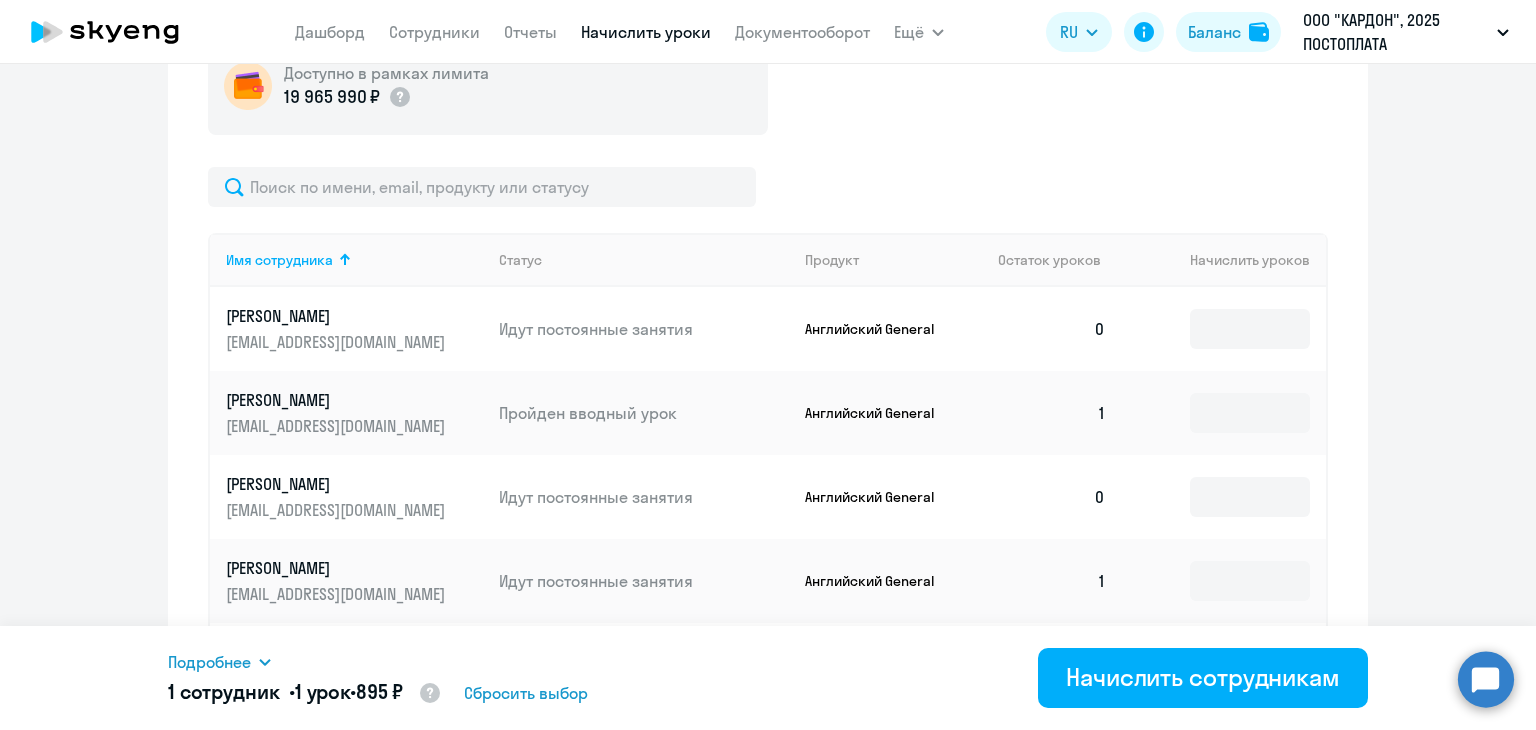scroll, scrollTop: 734, scrollLeft: 0, axis: vertical 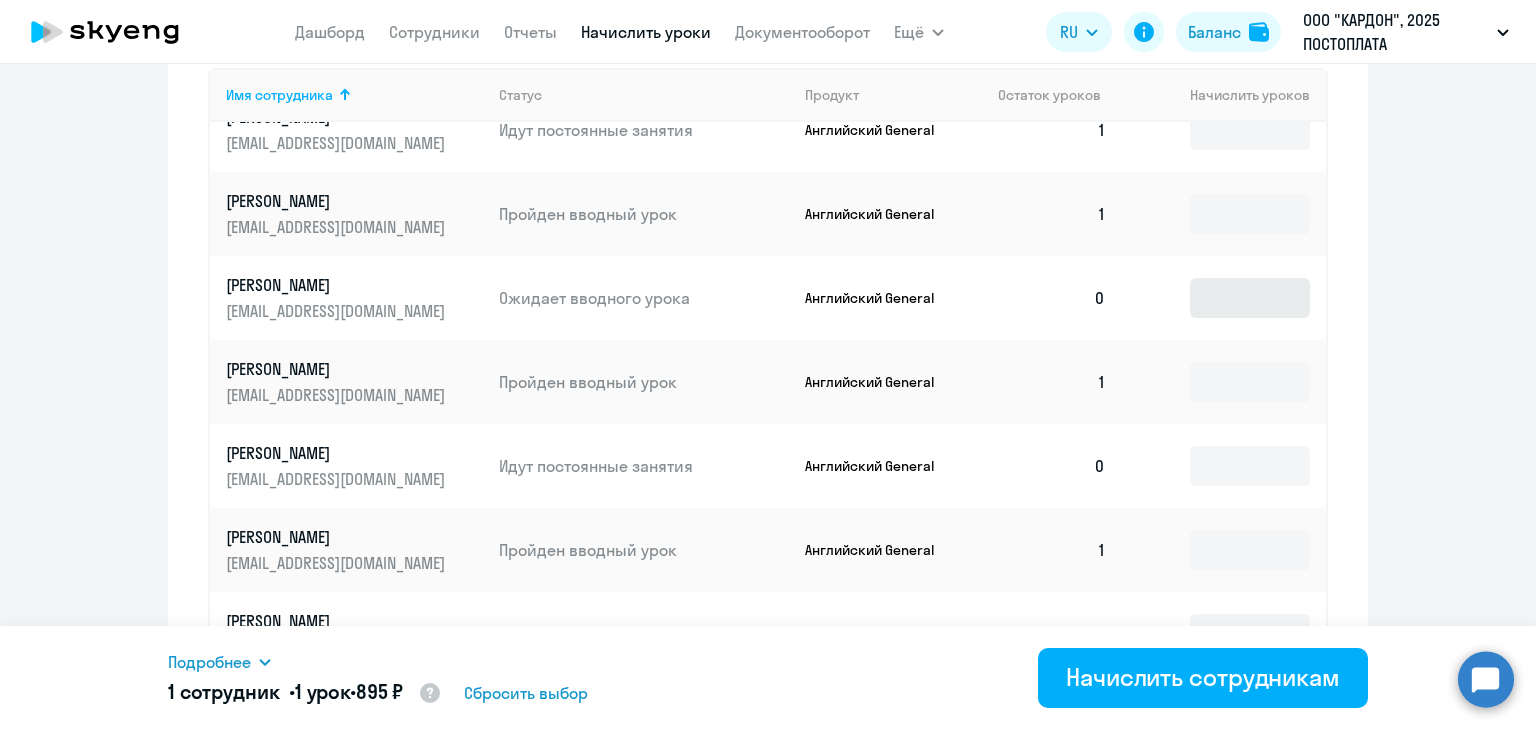 type on "1" 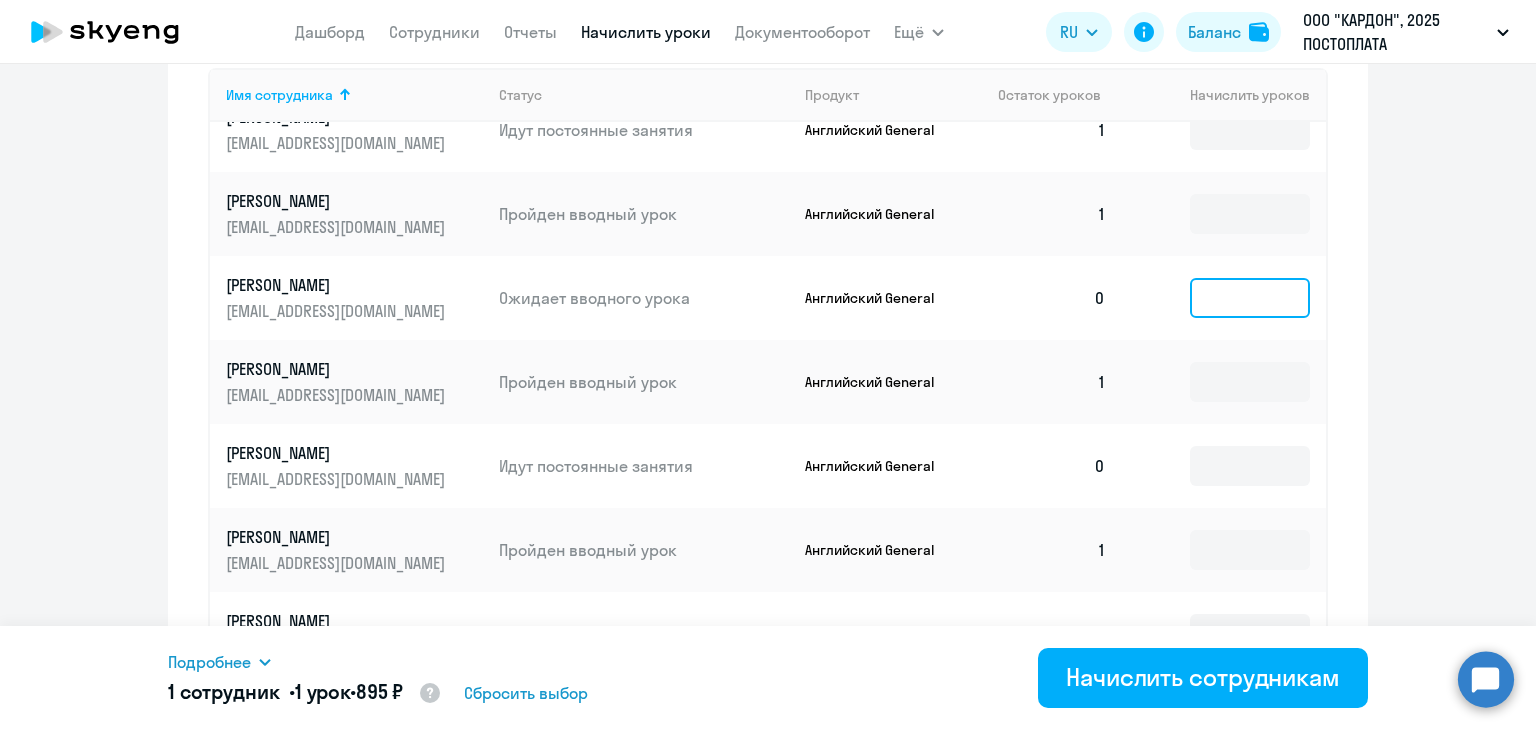 click 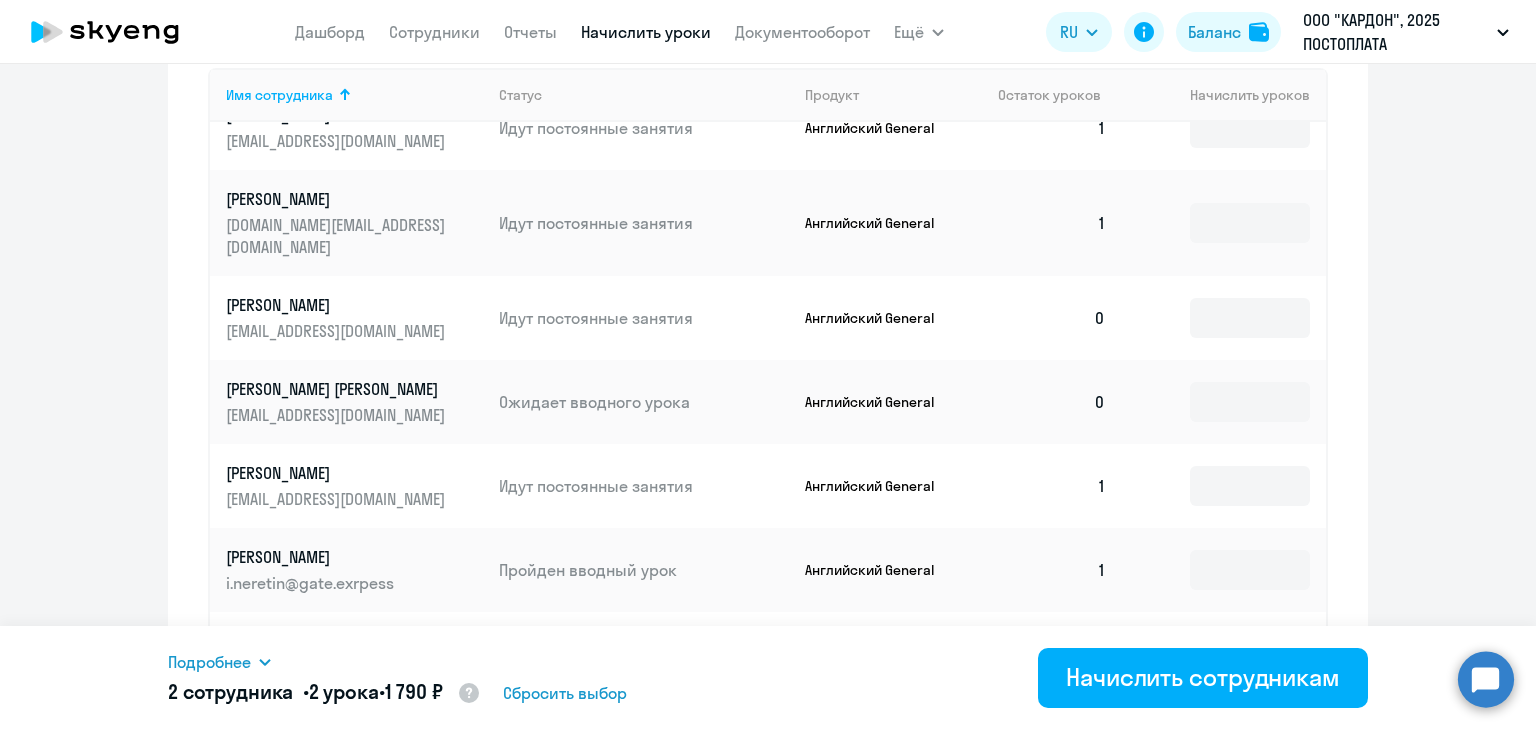 scroll, scrollTop: 2200, scrollLeft: 0, axis: vertical 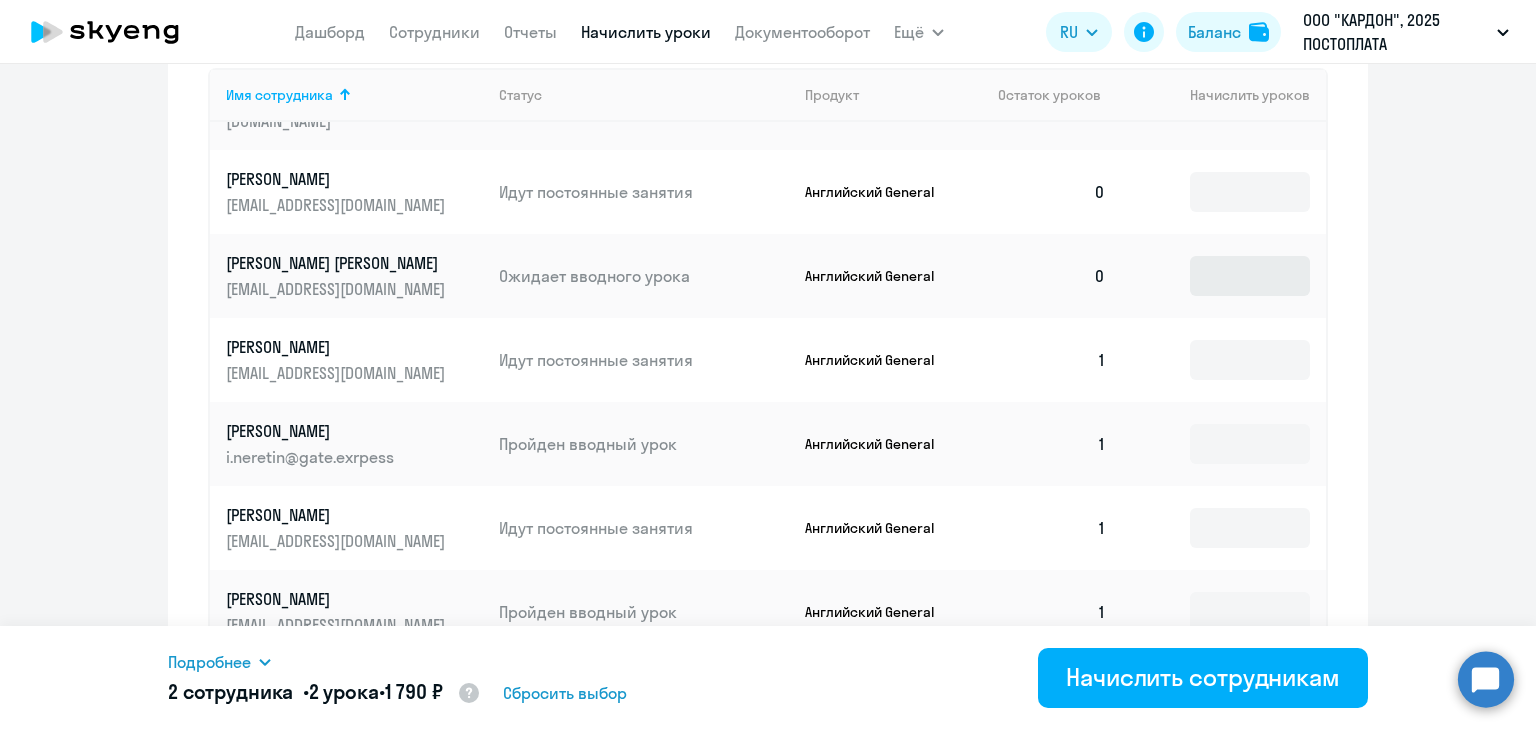 type on "1" 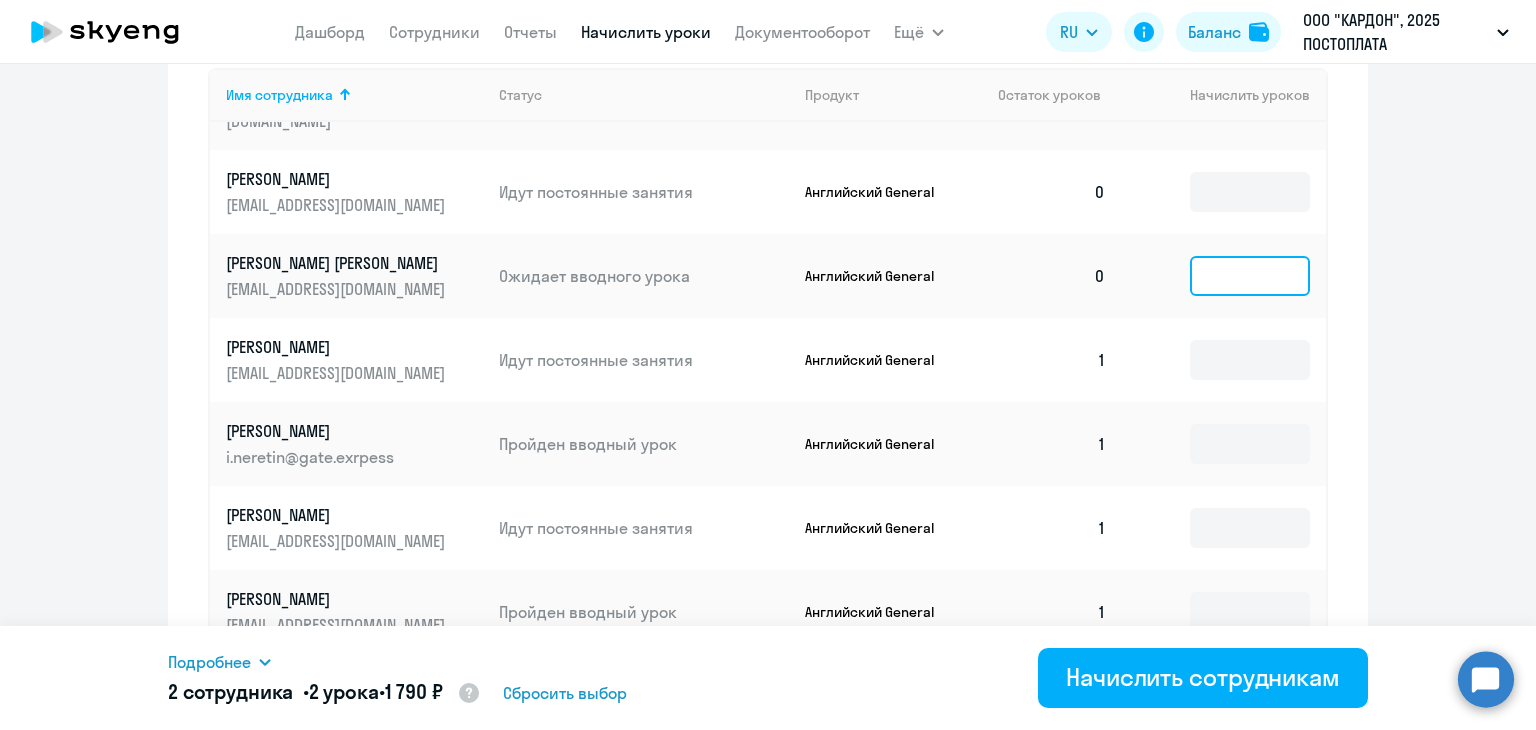 click 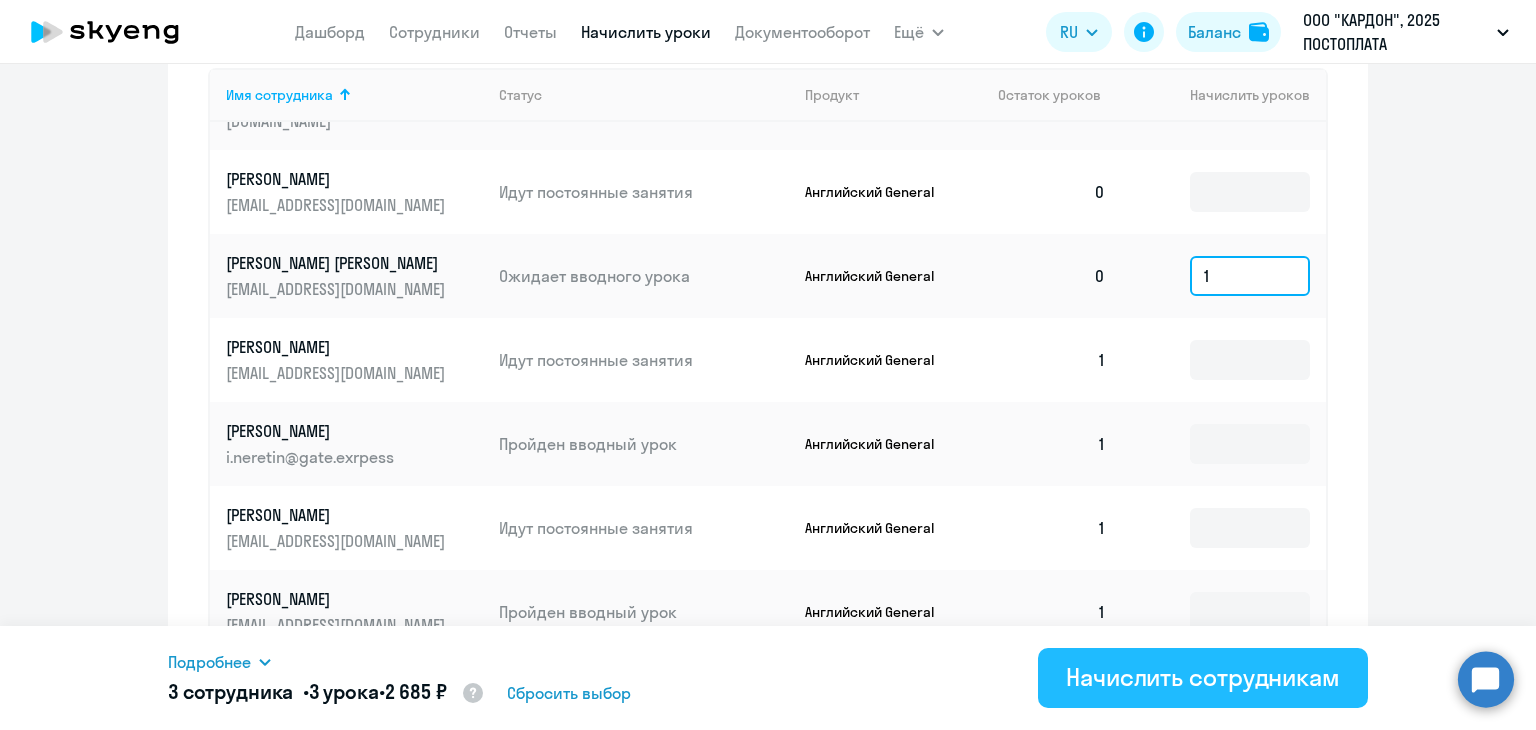 type on "1" 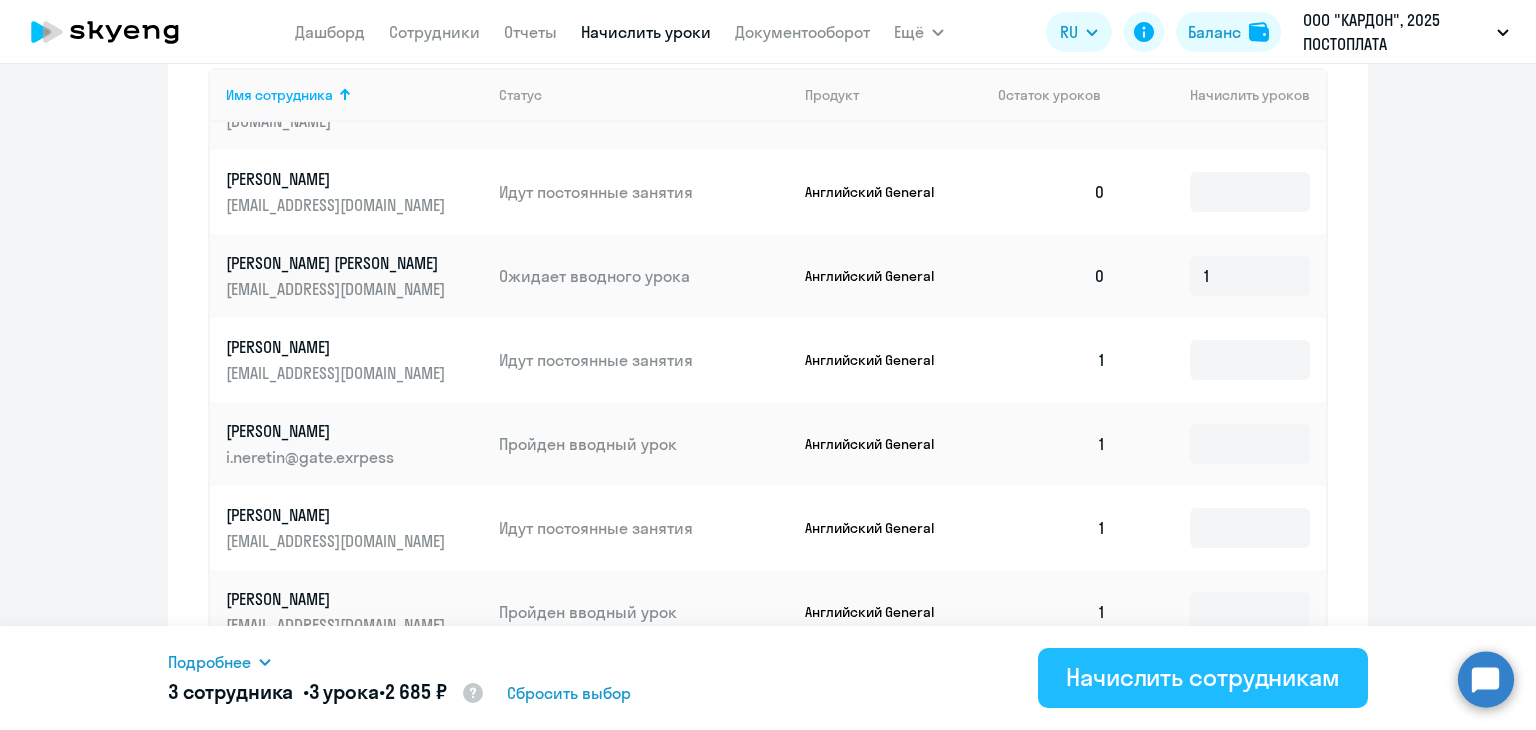 click on "Начислить сотрудникам" at bounding box center [1203, 677] 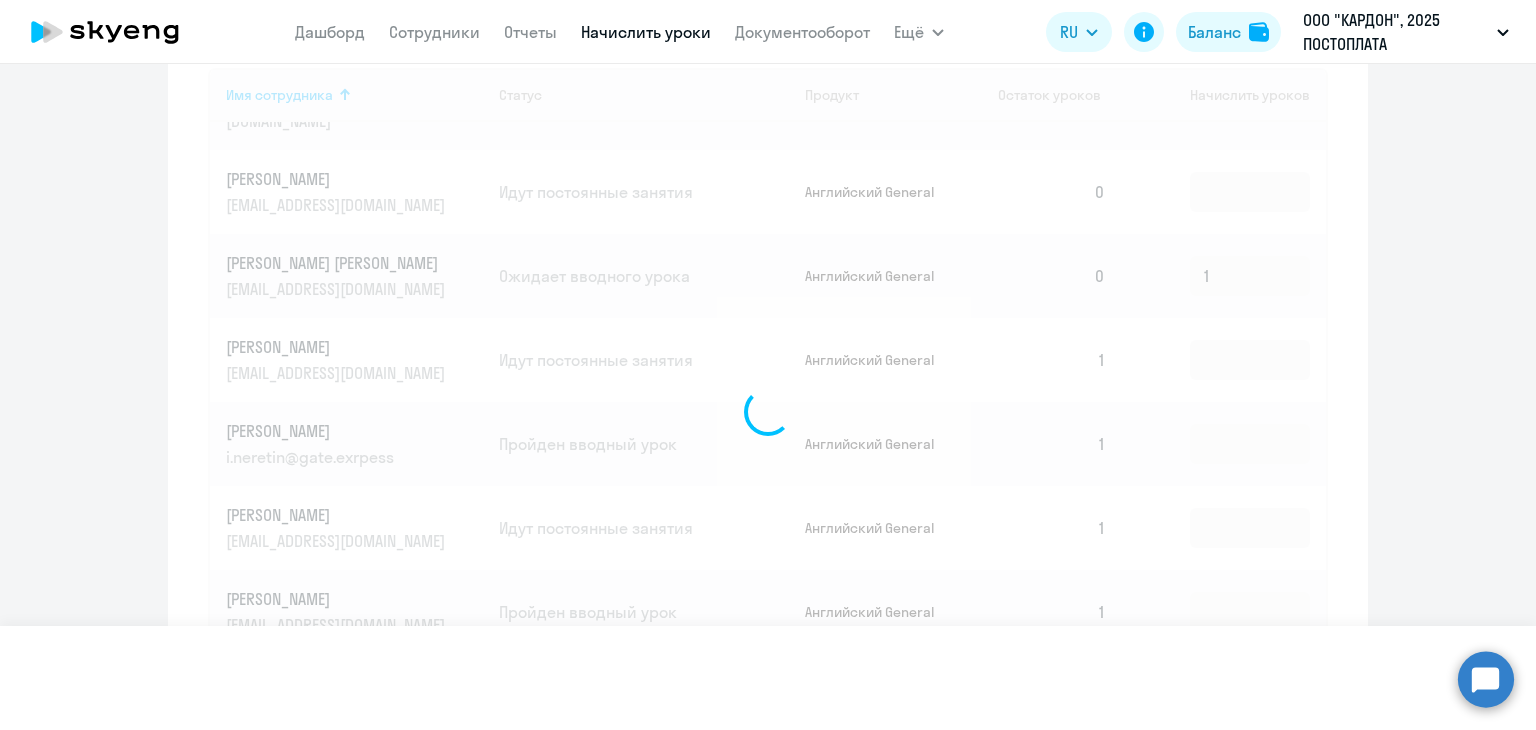 type 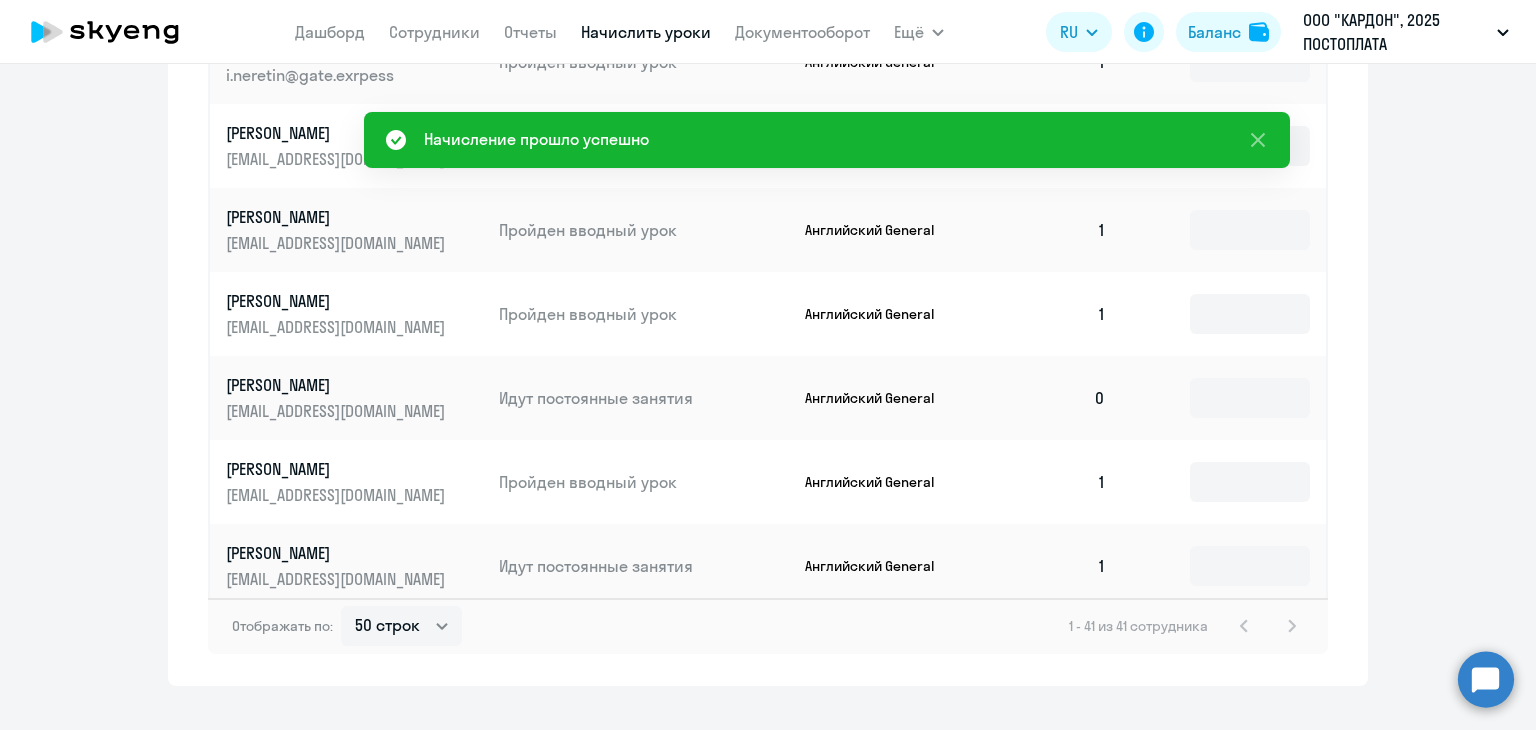 scroll, scrollTop: 1352, scrollLeft: 0, axis: vertical 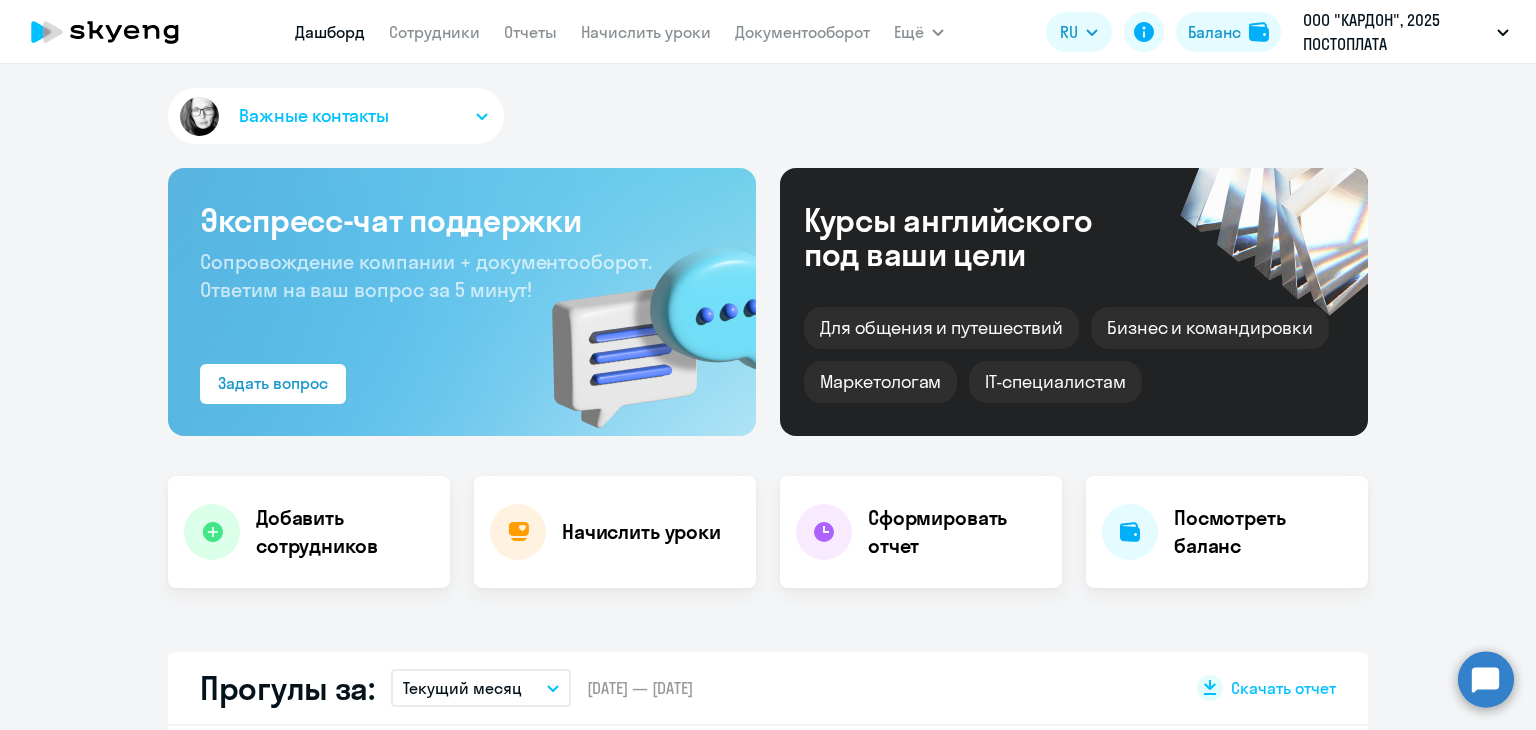 select on "30" 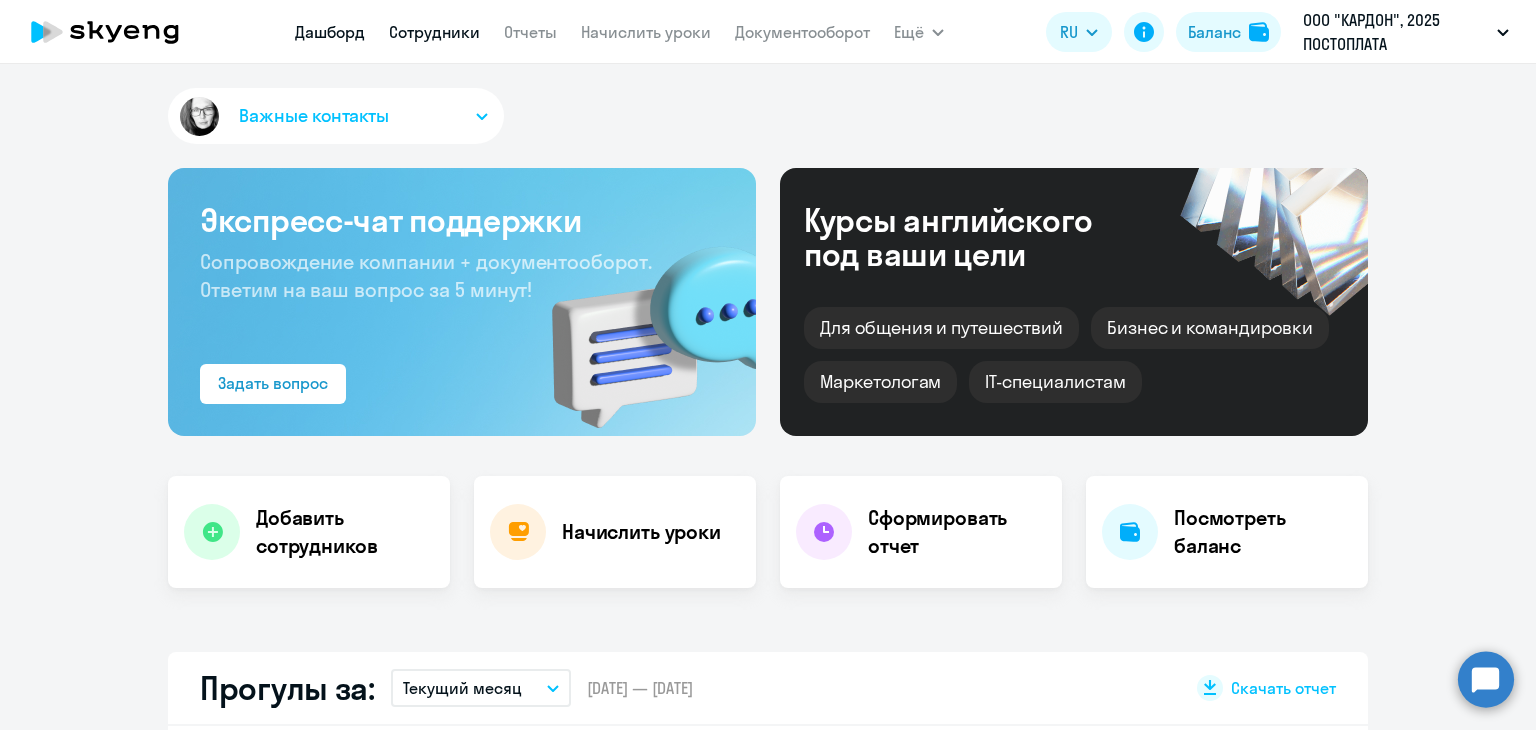 scroll, scrollTop: 0, scrollLeft: 0, axis: both 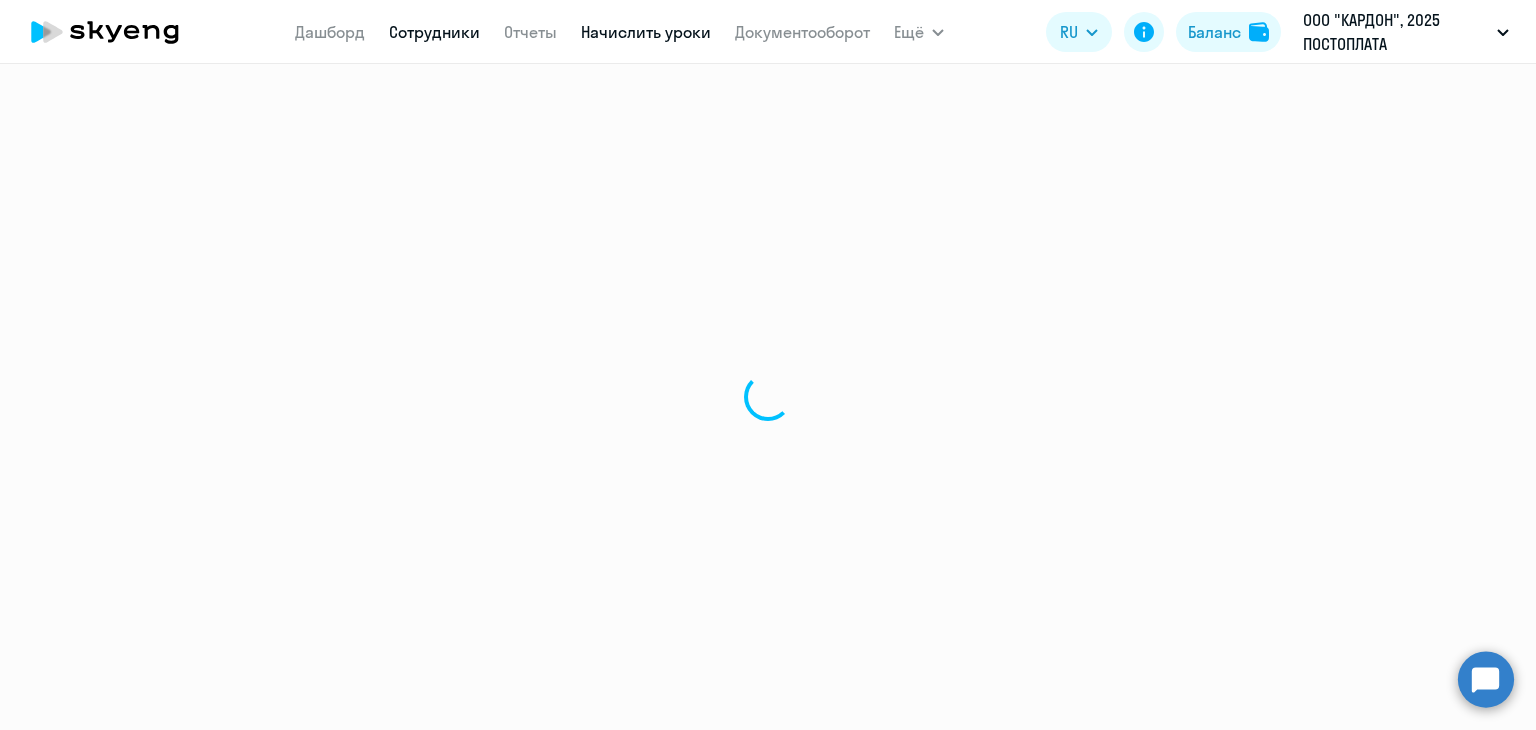 select on "30" 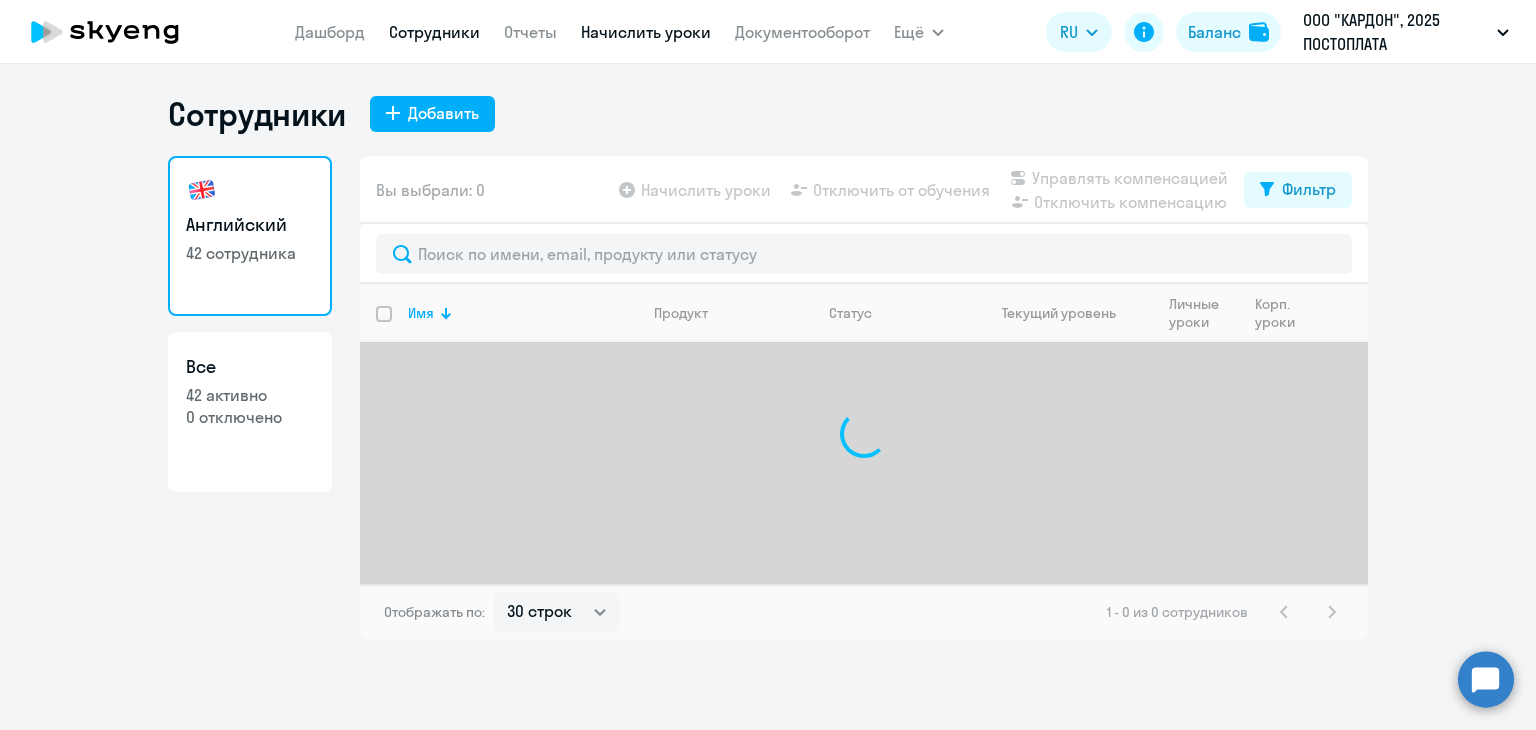 click on "Начислить уроки" at bounding box center [646, 32] 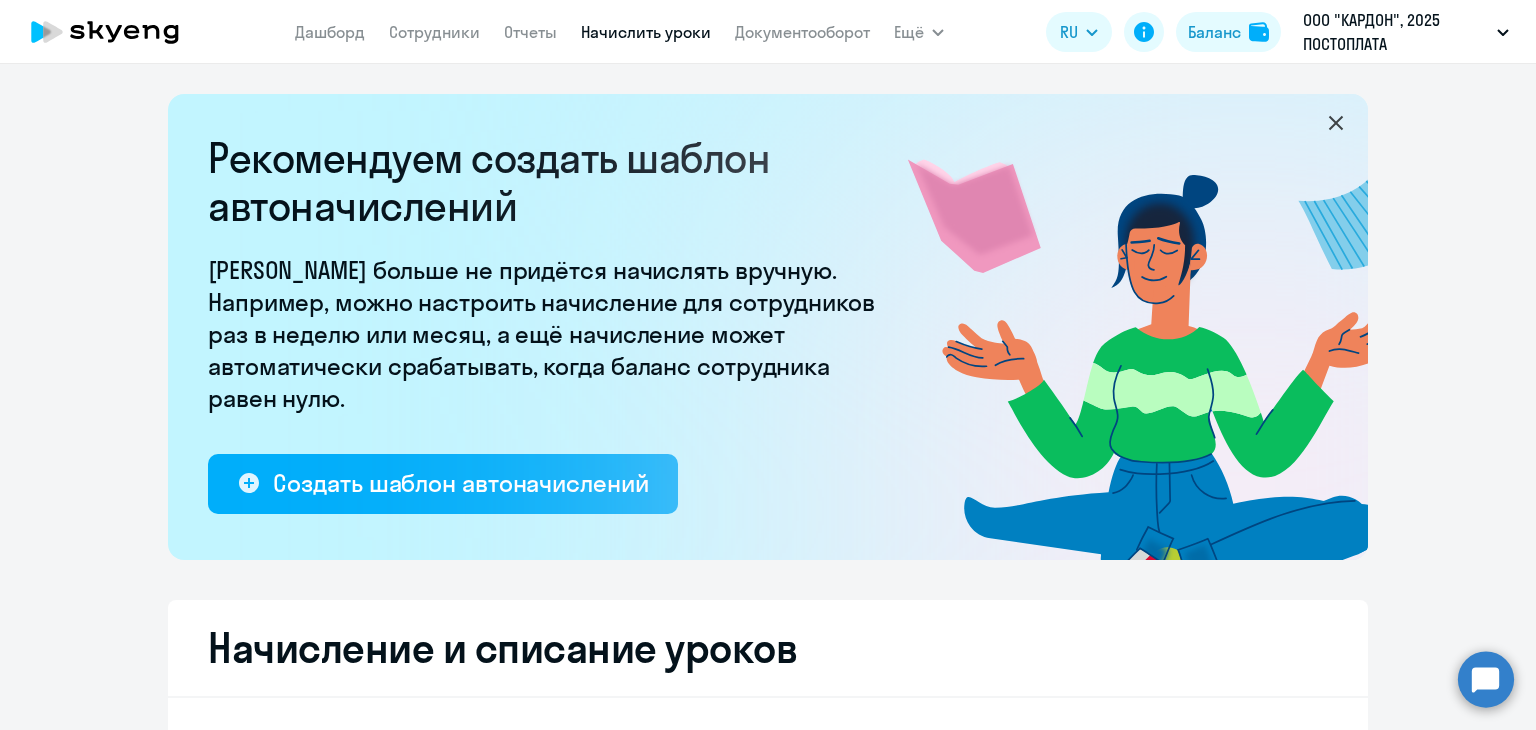 select on "10" 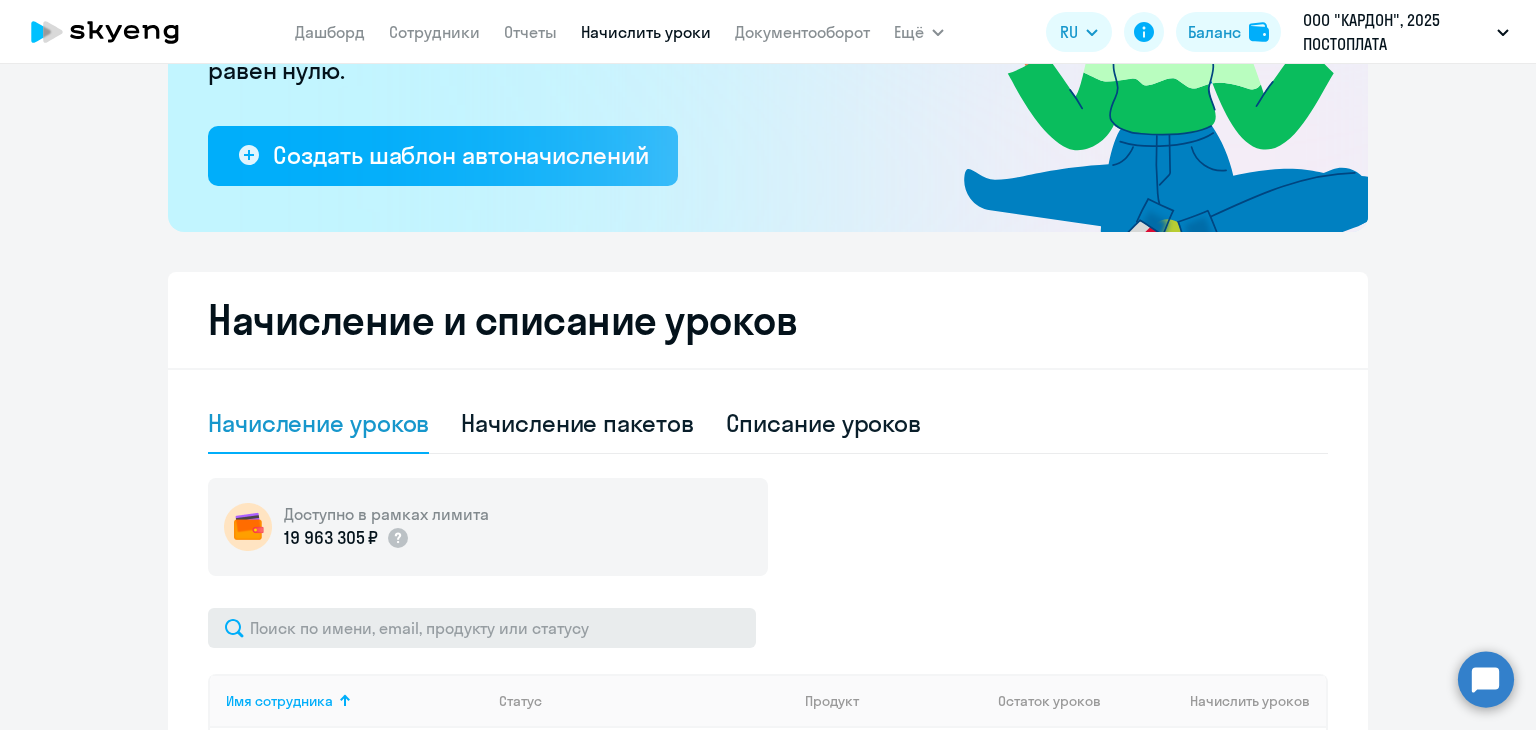 scroll, scrollTop: 400, scrollLeft: 0, axis: vertical 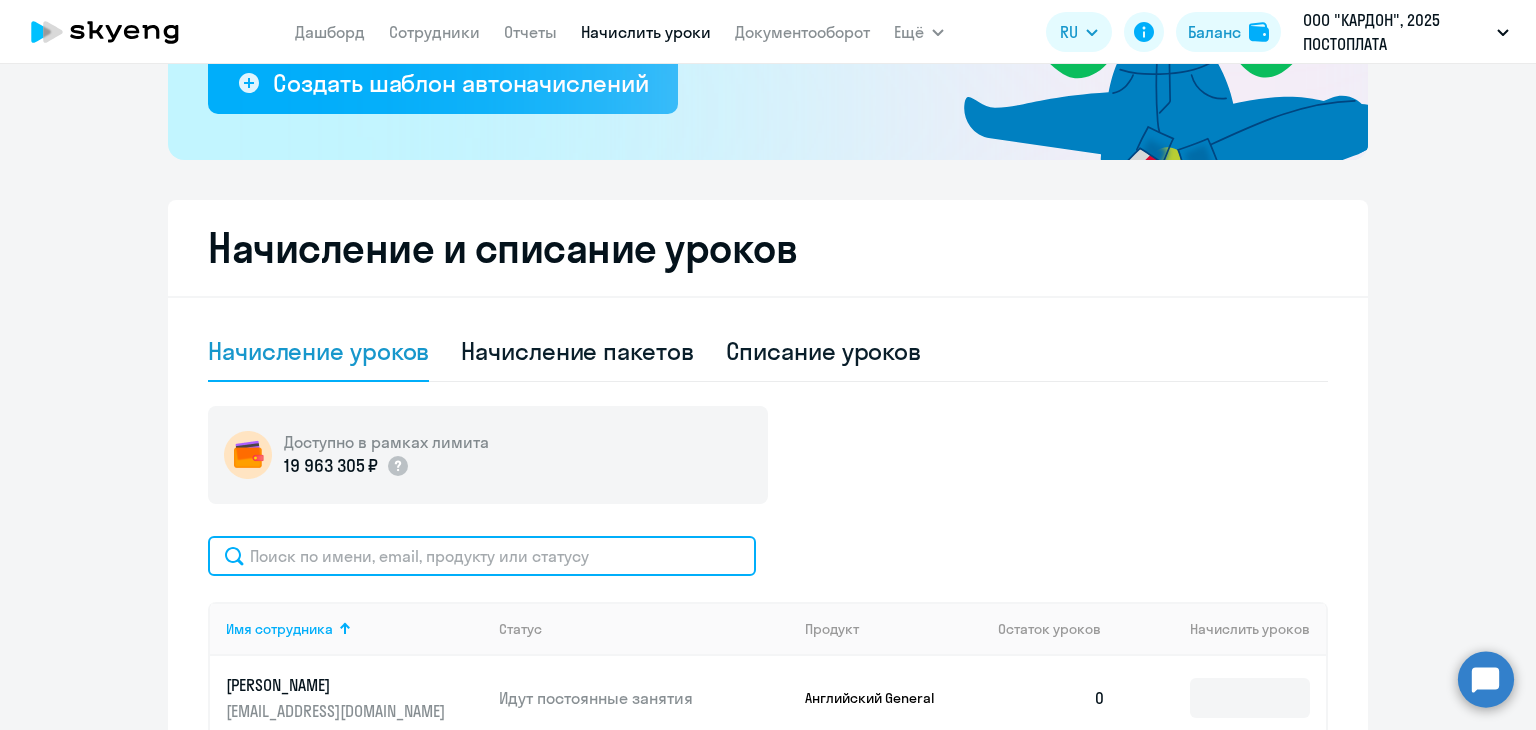 paste on "lz@pay.center" 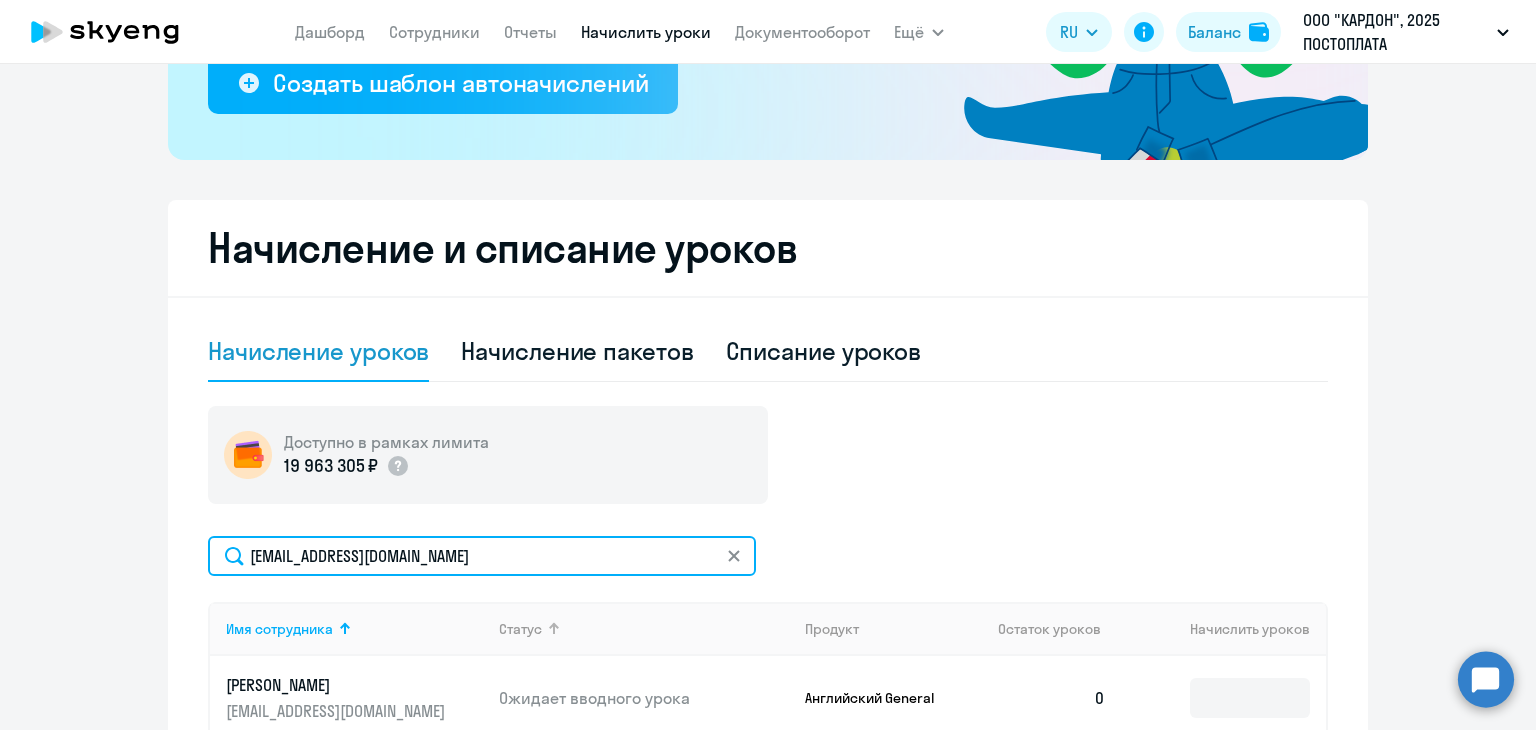 scroll, scrollTop: 600, scrollLeft: 0, axis: vertical 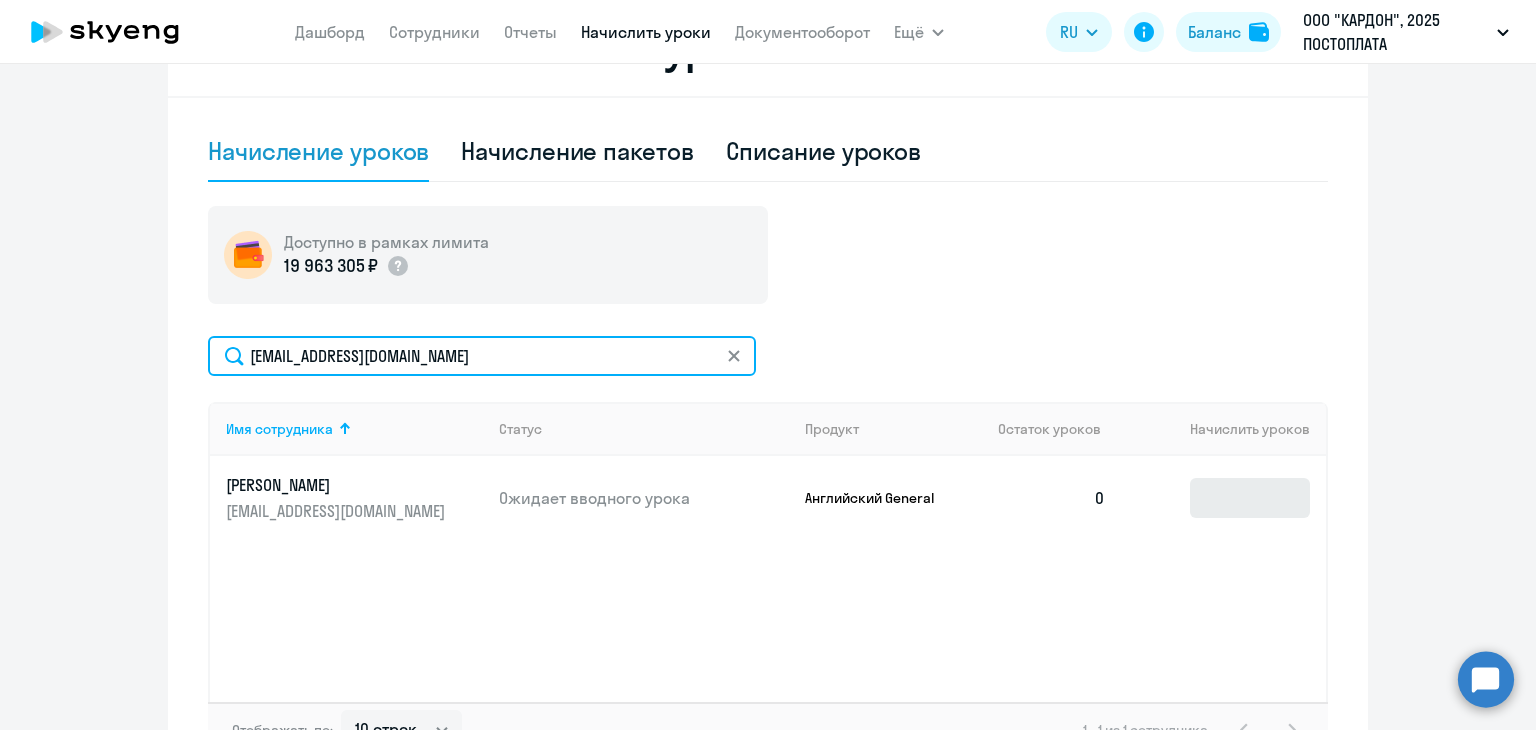 type on "lz@pay.center" 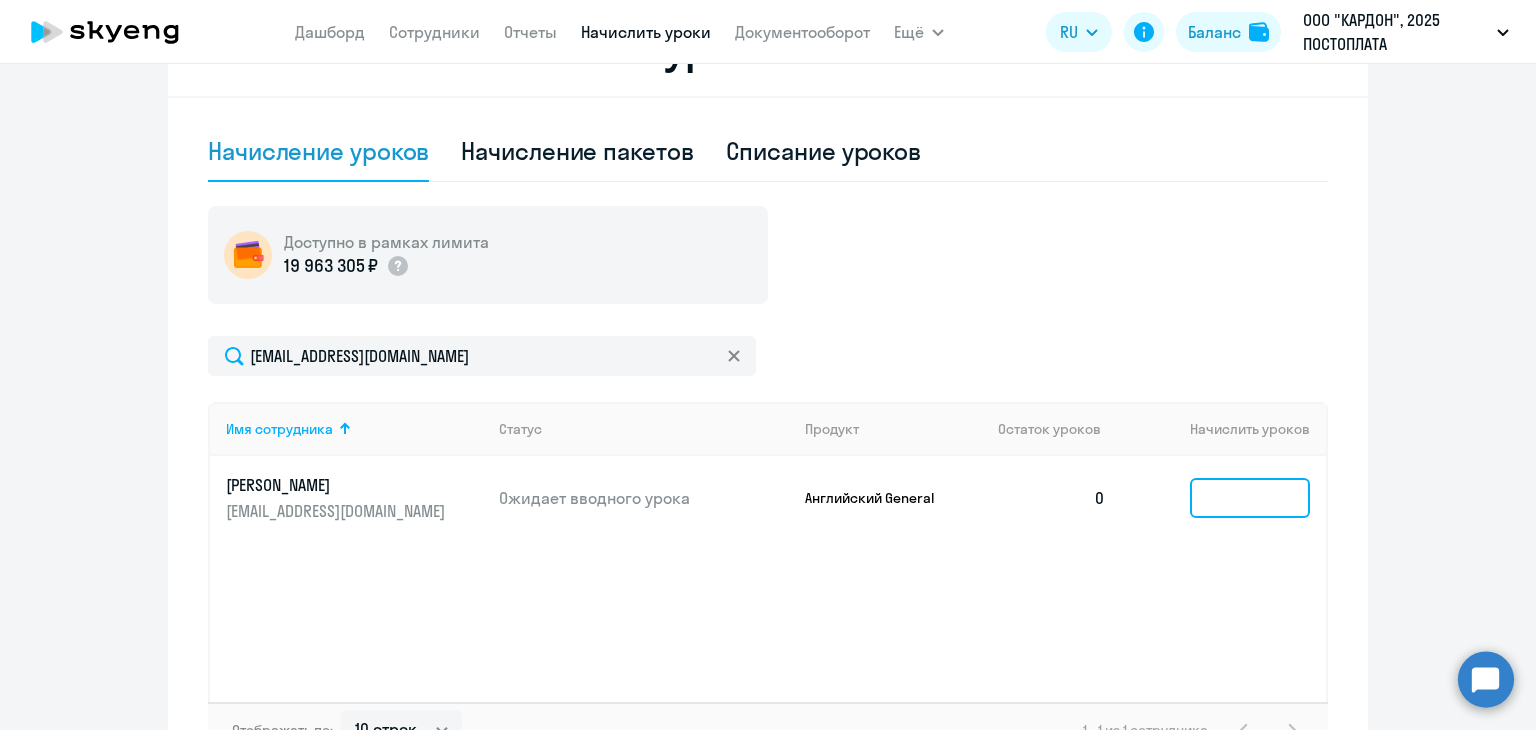 click 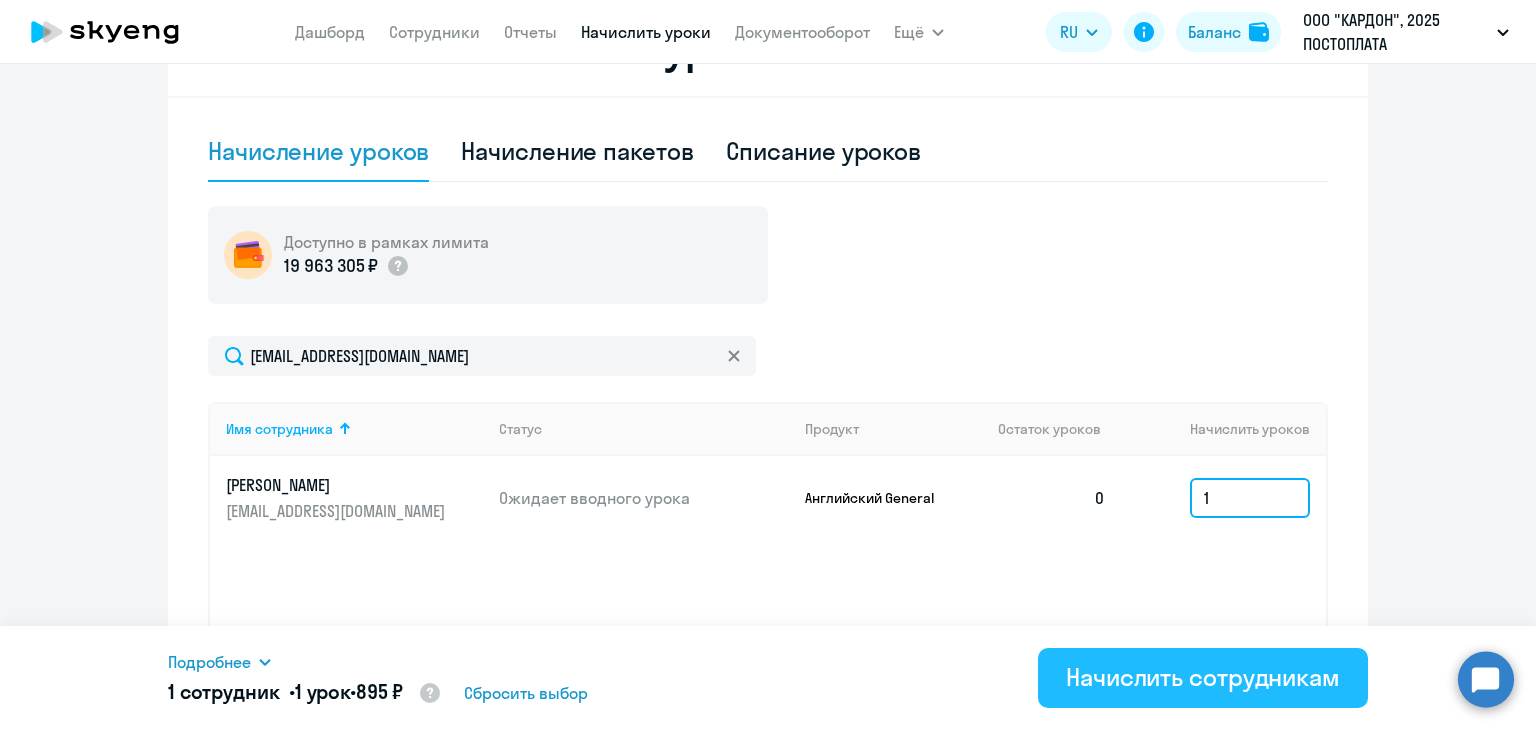 type on "1" 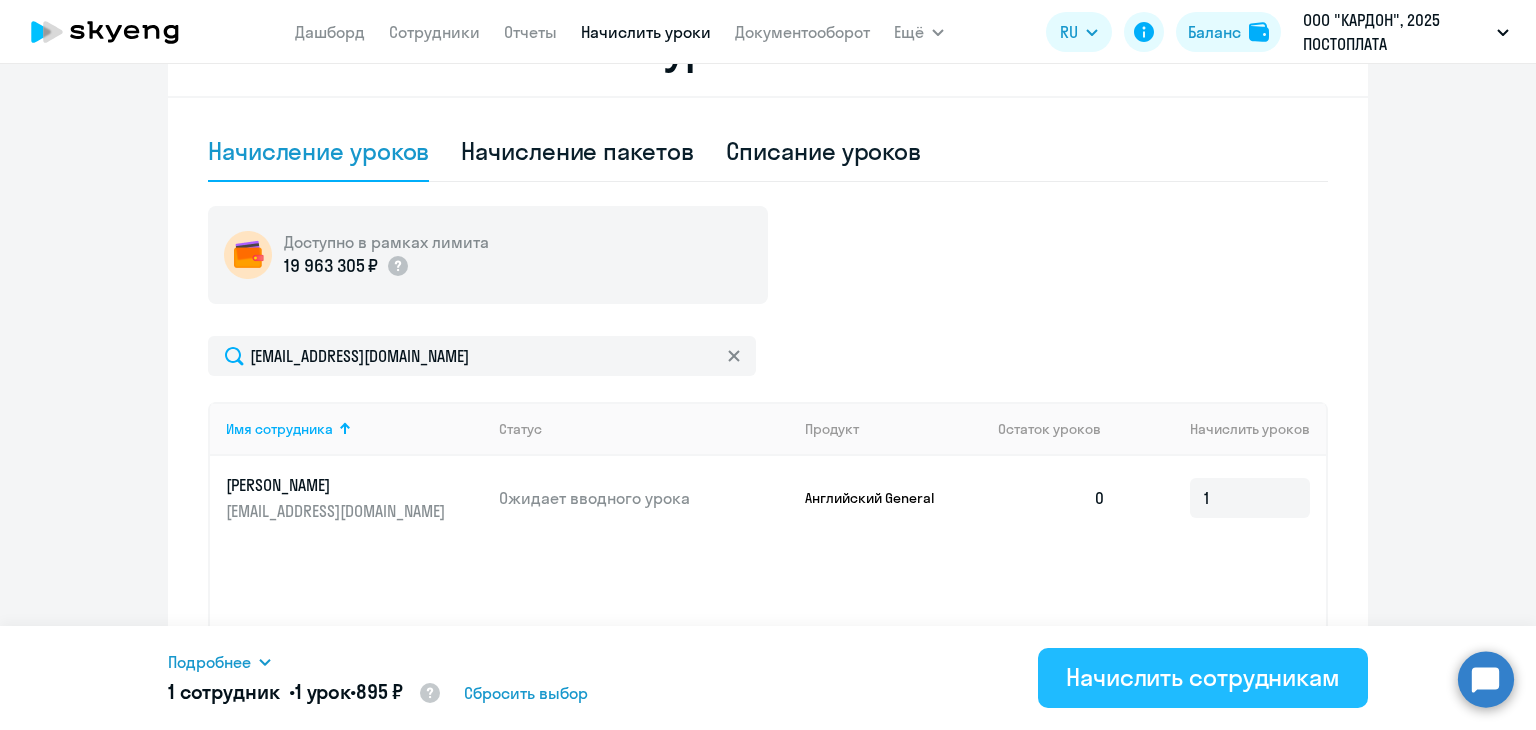 click on "Начислить сотрудникам" at bounding box center (1203, 677) 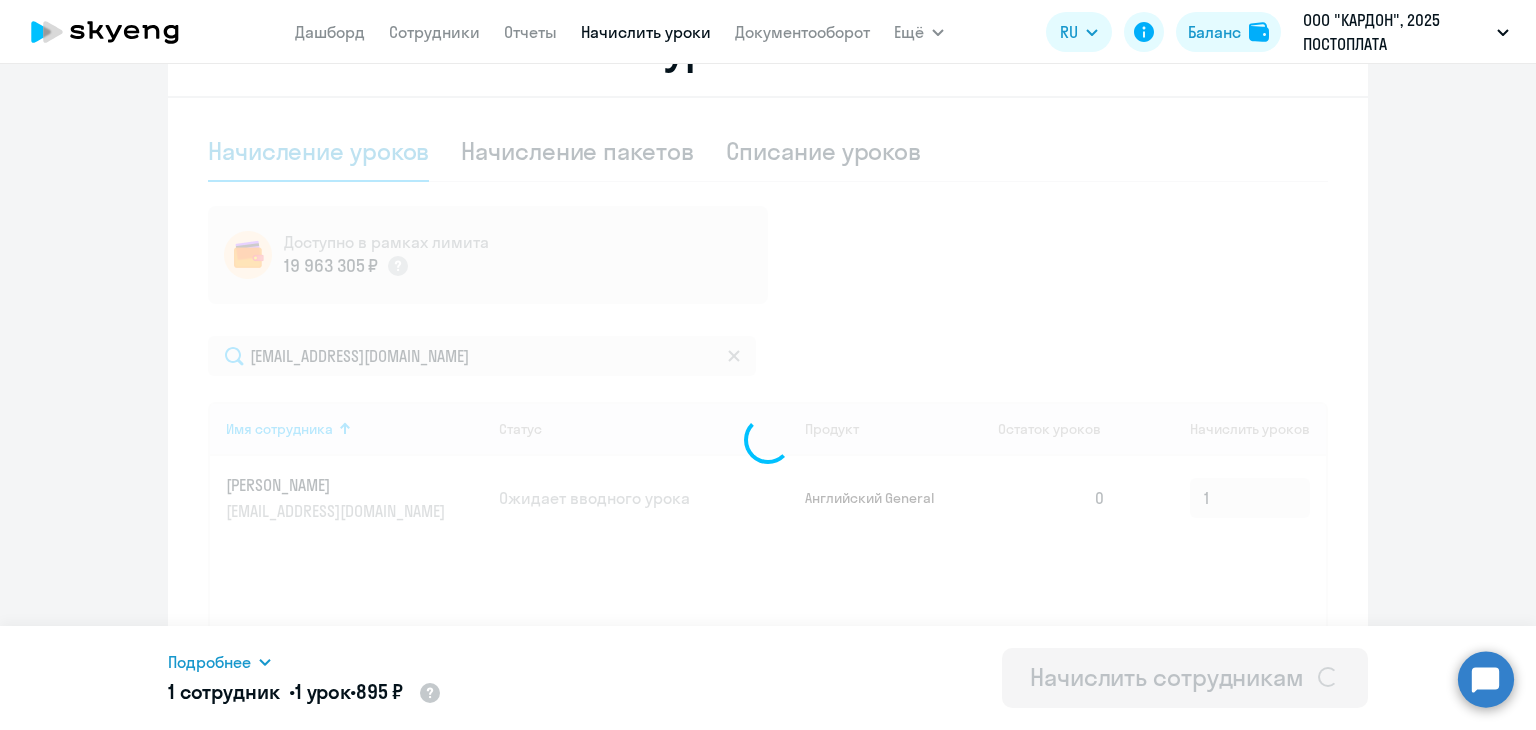 type 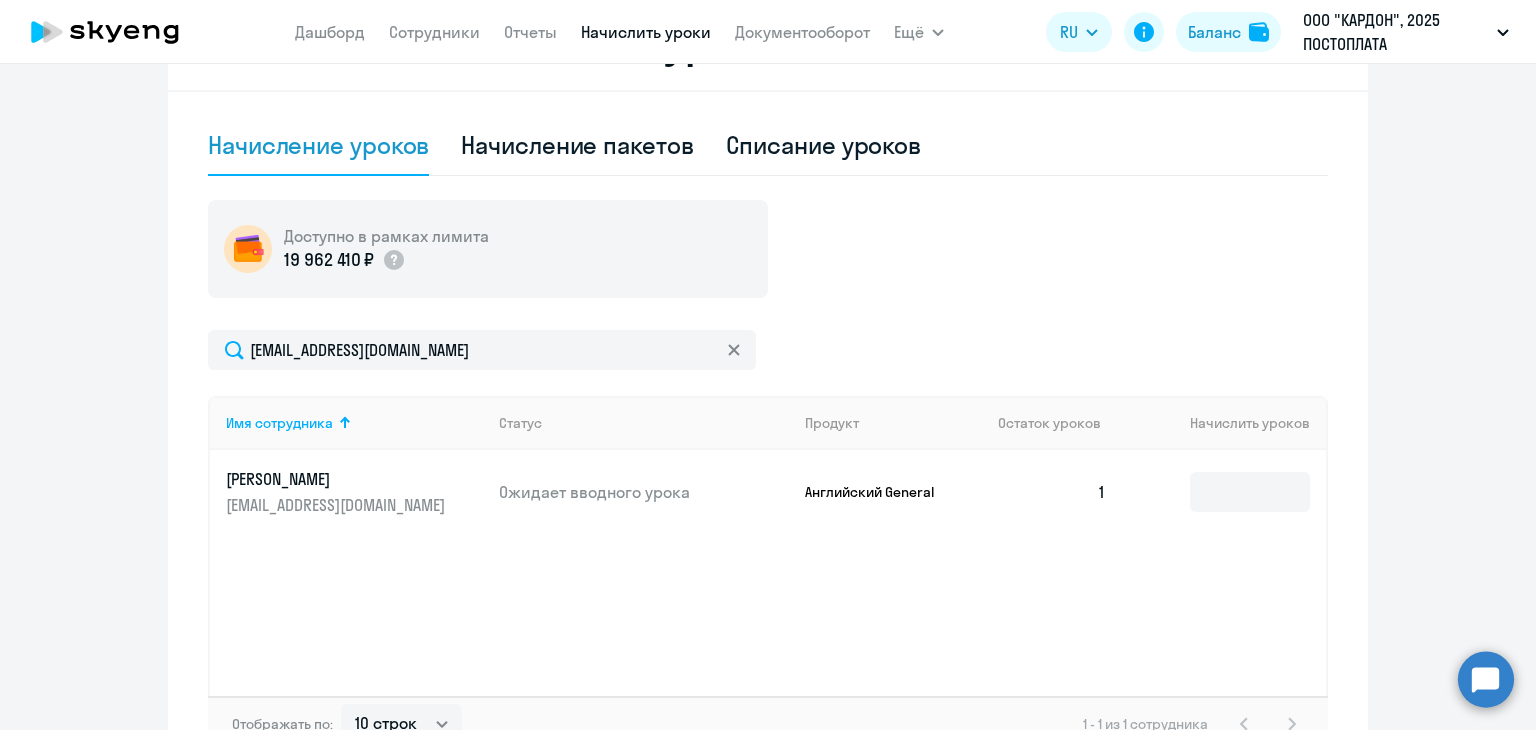 scroll, scrollTop: 640, scrollLeft: 0, axis: vertical 